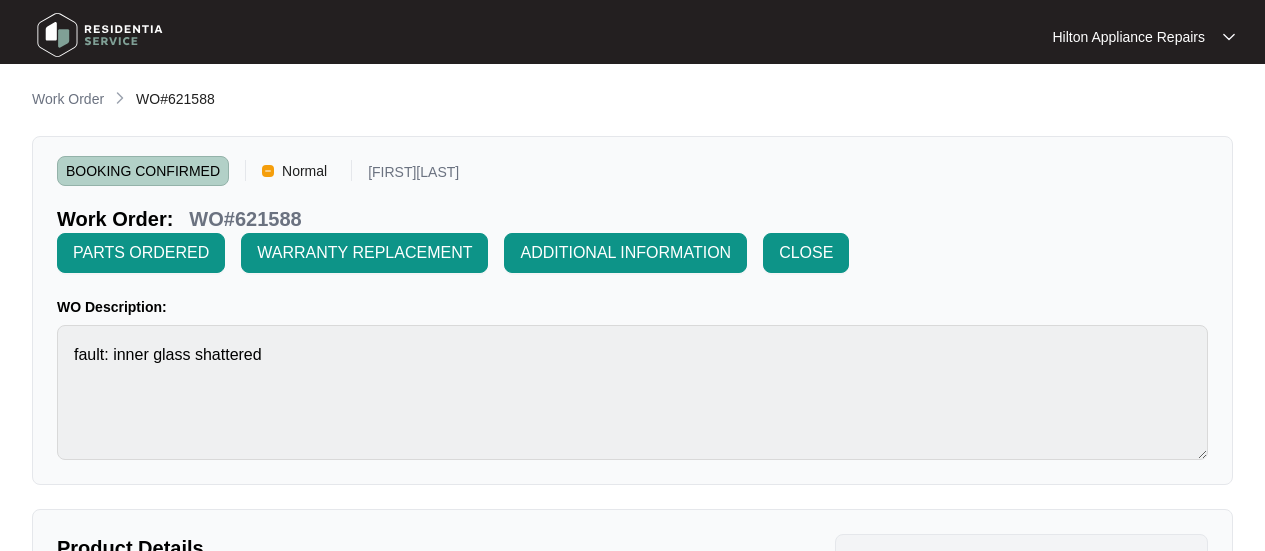 scroll, scrollTop: 0, scrollLeft: 0, axis: both 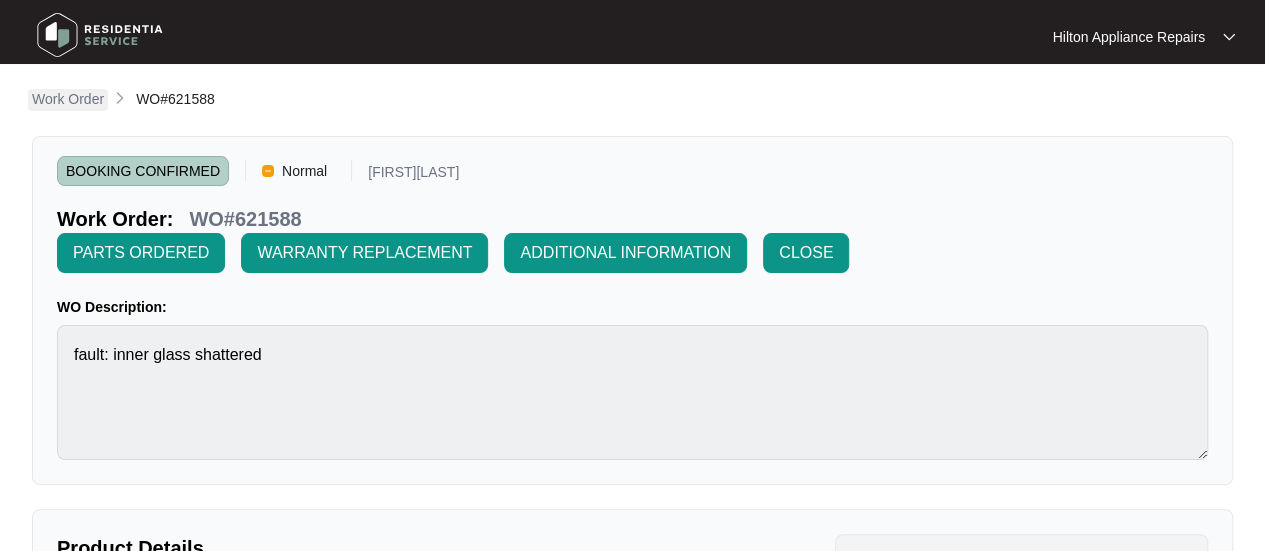 click on "Work Order" at bounding box center (68, 99) 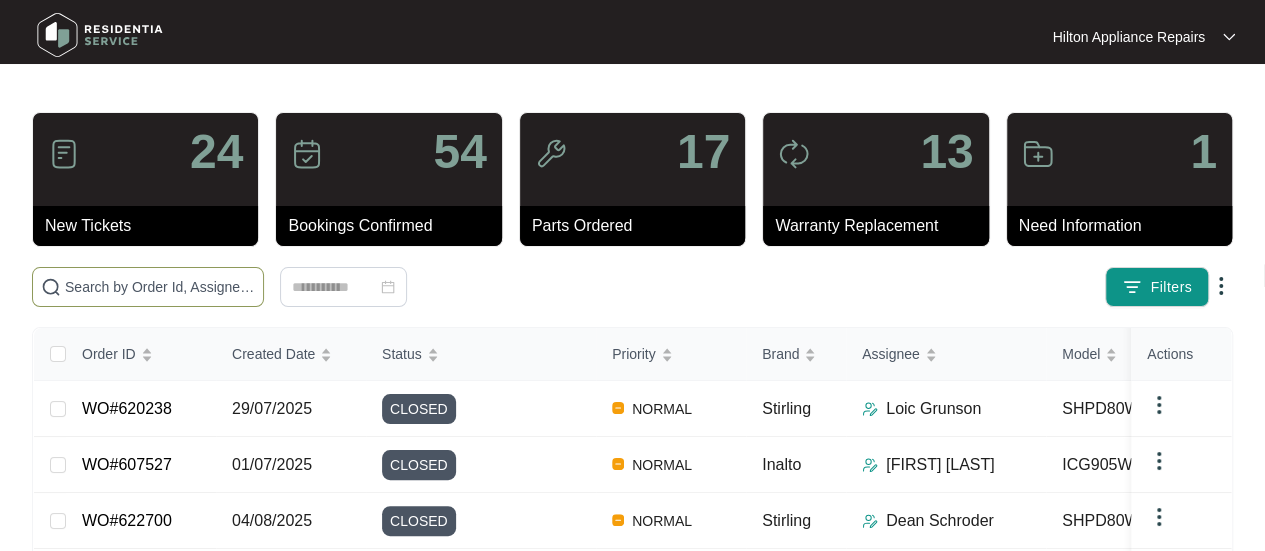 click at bounding box center (160, 287) 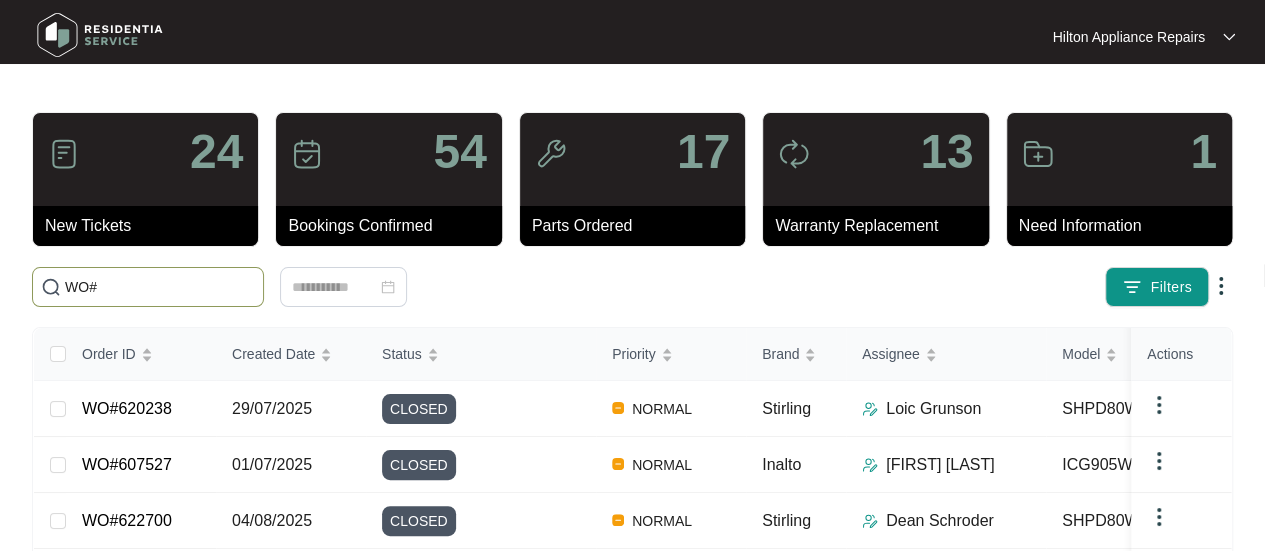 paste on "WO#621772" 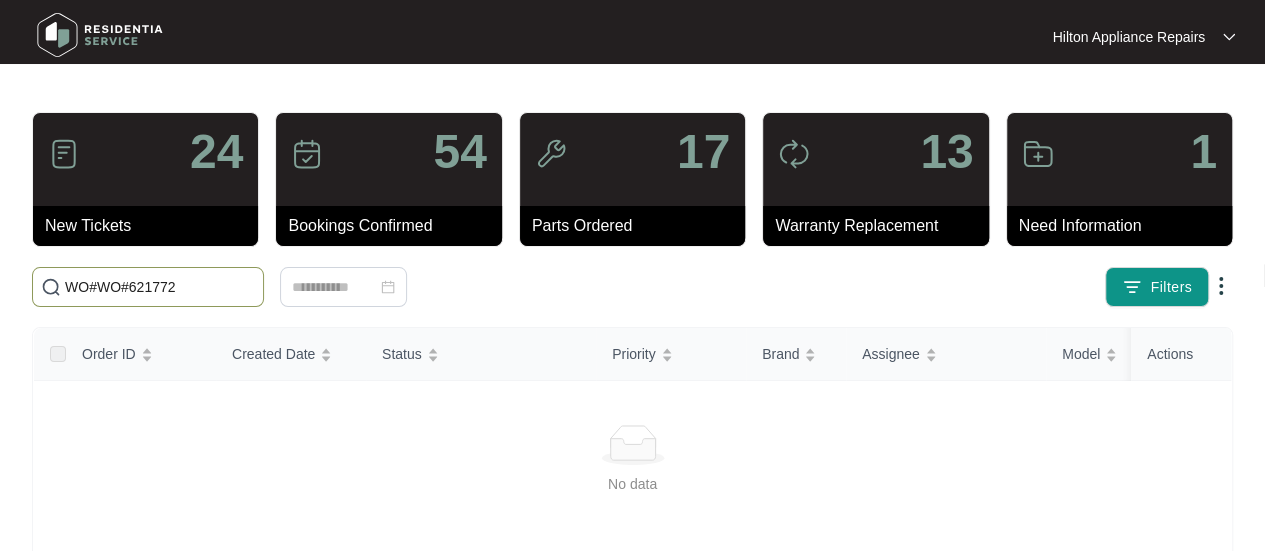 drag, startPoint x: 94, startPoint y: 285, endPoint x: 30, endPoint y: 281, distance: 64.12488 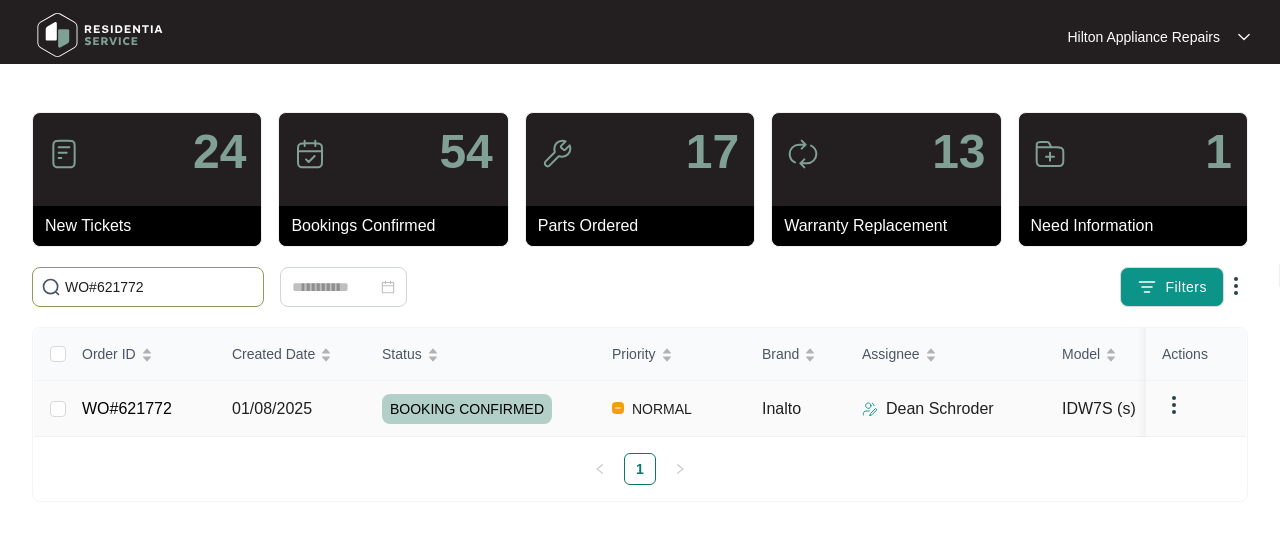 type on "WO#621772" 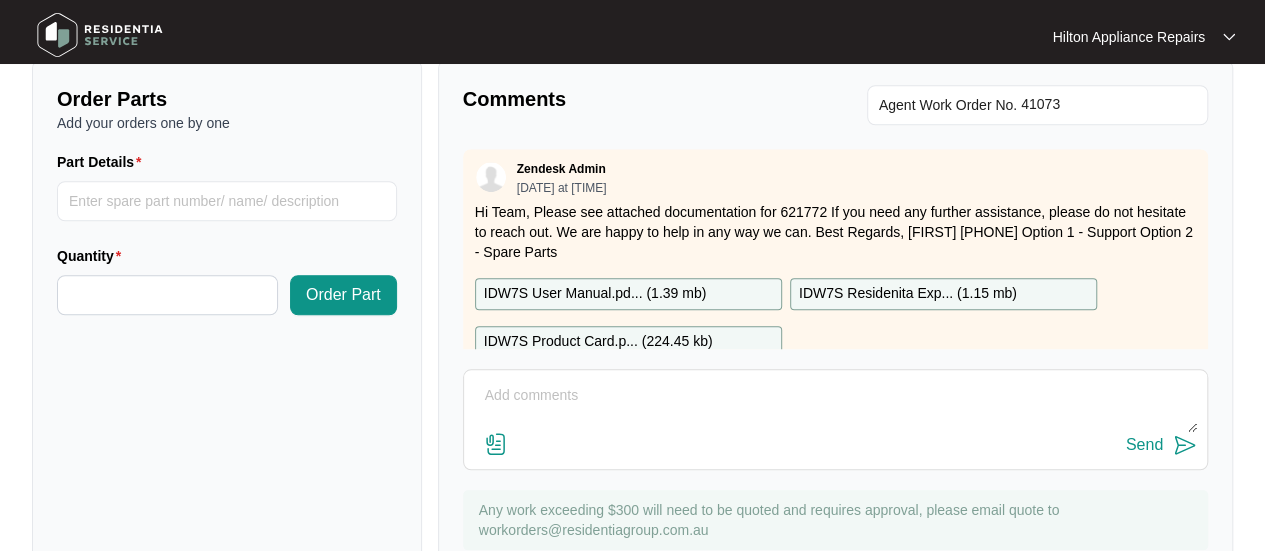 scroll, scrollTop: 850, scrollLeft: 0, axis: vertical 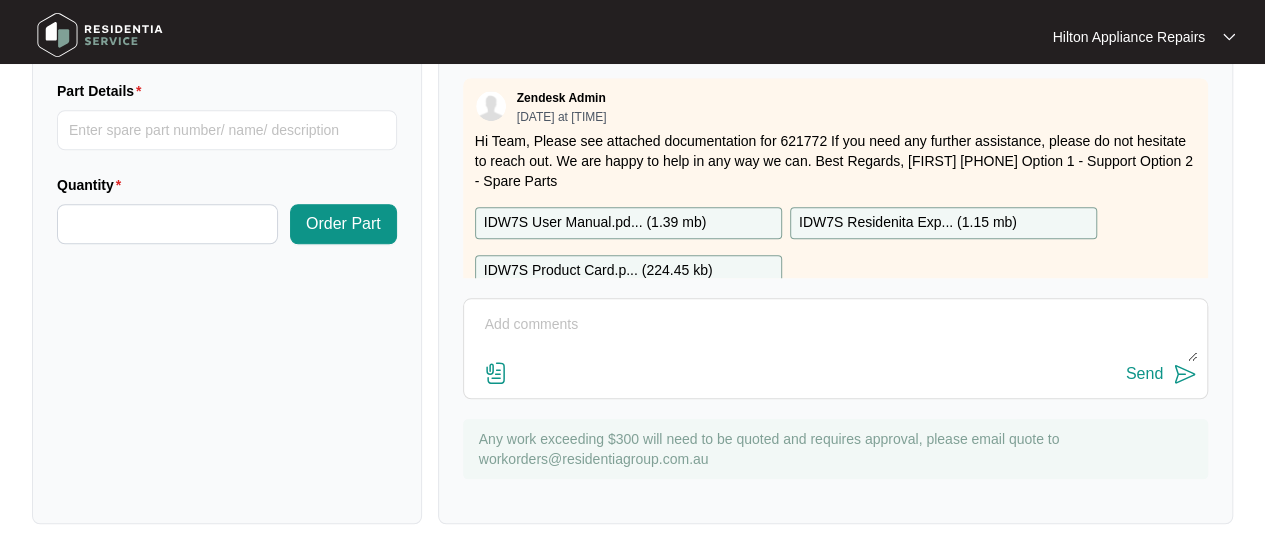 click at bounding box center (835, 335) 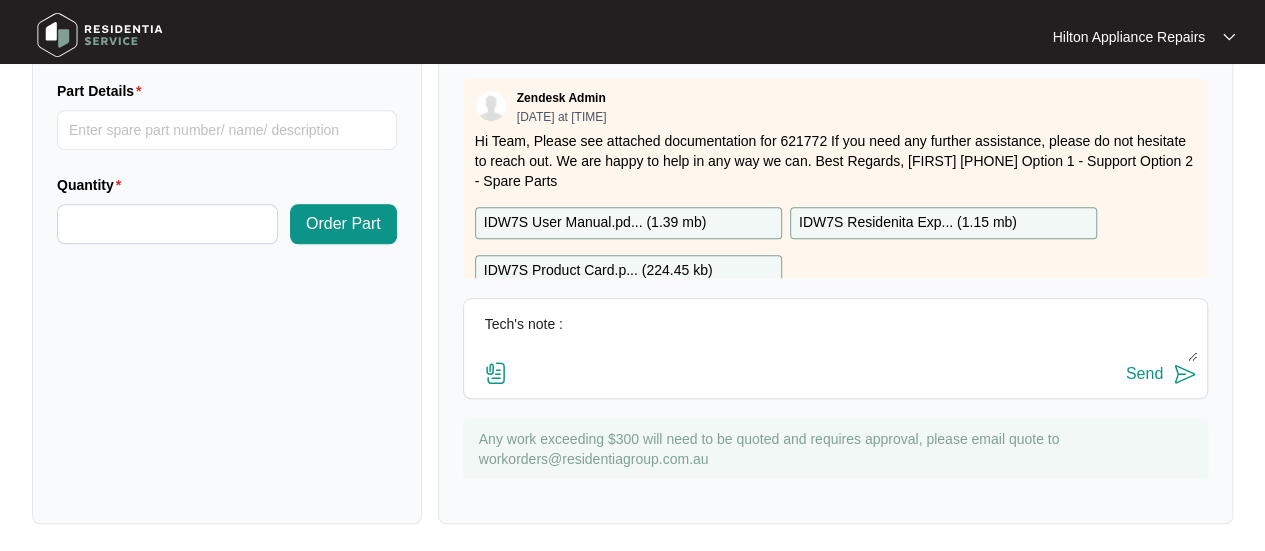 paste on "[FIRST] [LAST] (SOUTH) ([DATE]) - Work Note
Called and left message, called again at 7am, as there is two properties onsite, I didn’t want to wake up the wrong people, please rebook" 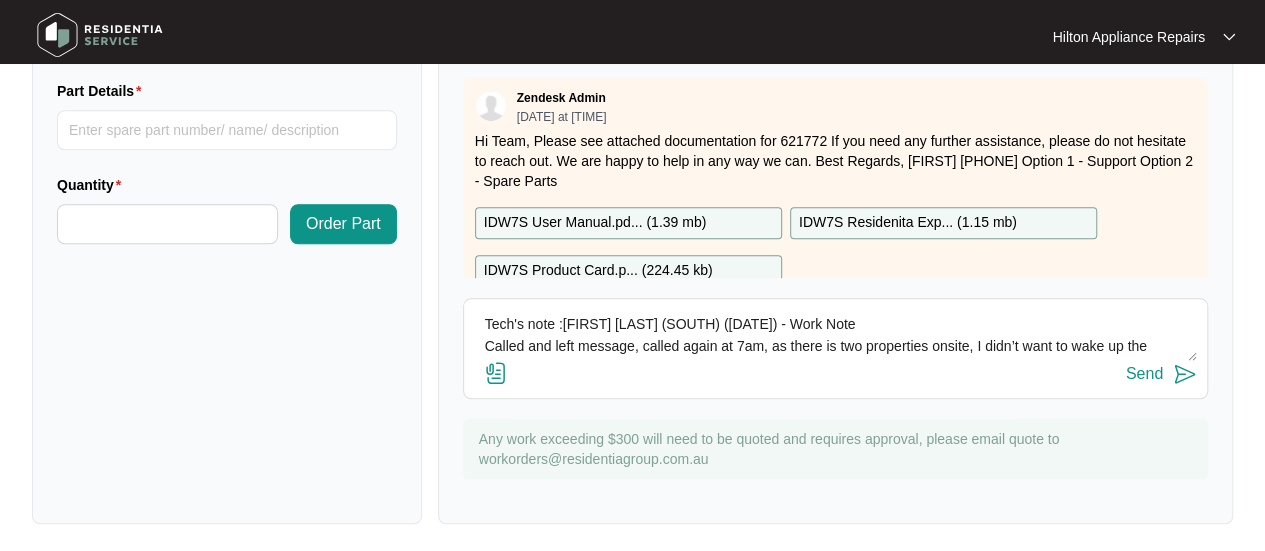 scroll, scrollTop: 14, scrollLeft: 0, axis: vertical 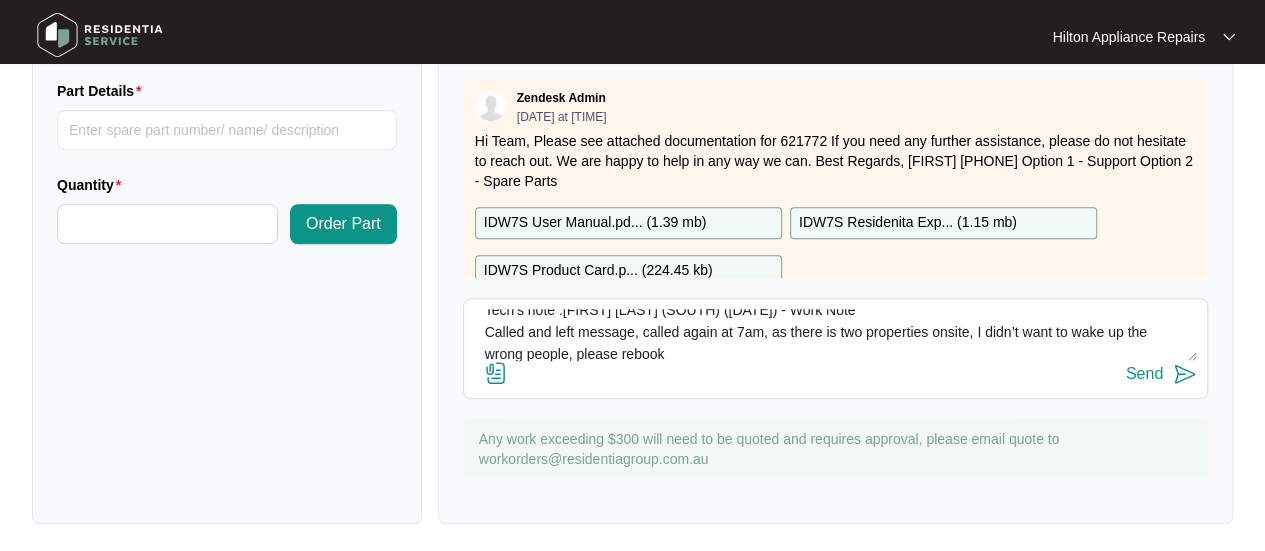 type on "Tech's note :[FIRST] [LAST] (SOUTH) ([DATE]) - Work Note
Called and left message, called again at 7am, as there is two properties onsite, I didn’t want to wake up the wrong people, please rebook" 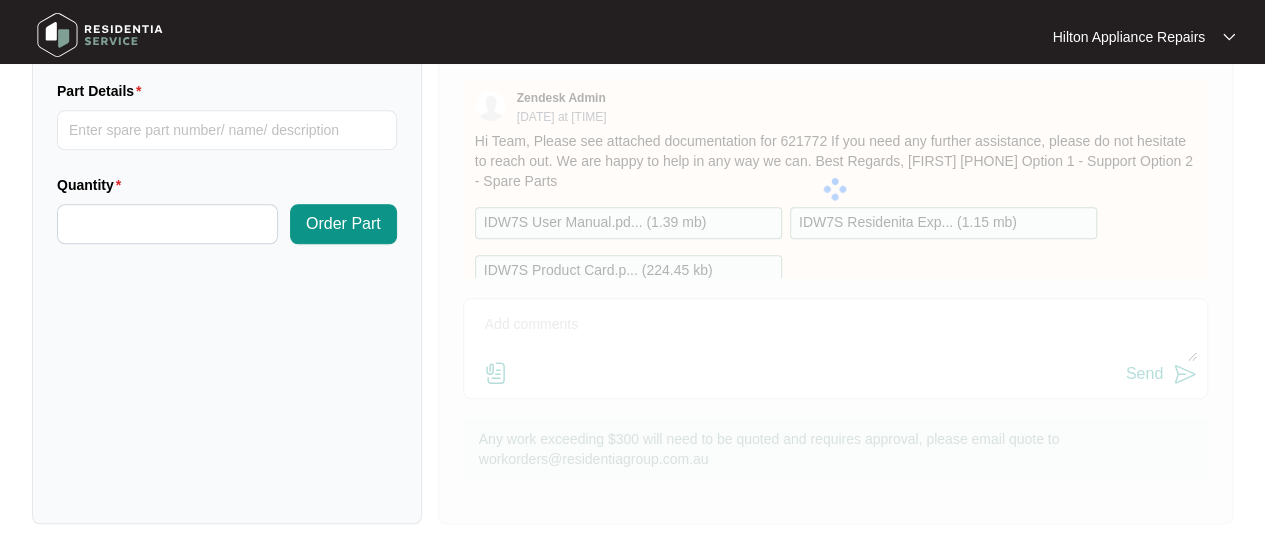 scroll, scrollTop: 0, scrollLeft: 0, axis: both 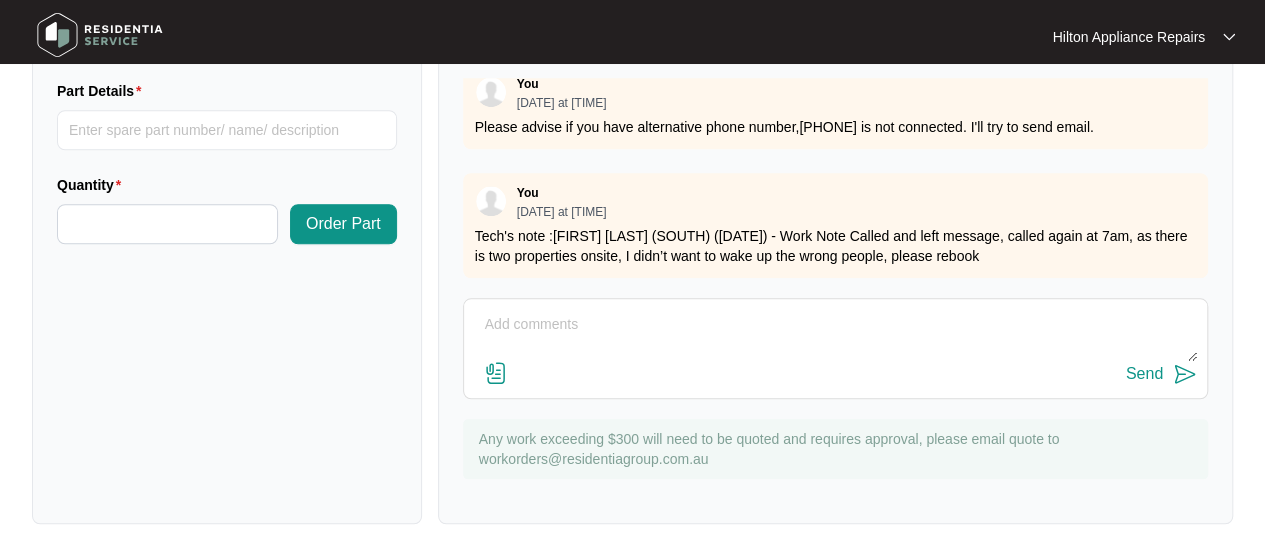 click at bounding box center [835, 335] 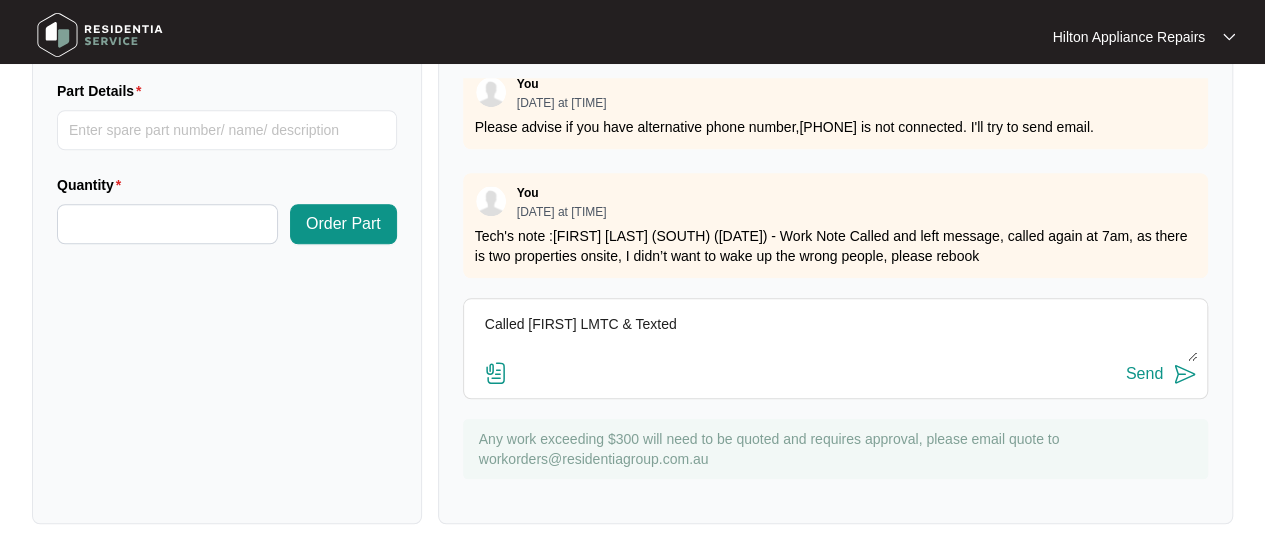 type on "Called [FIRST] LMTC & Texted" 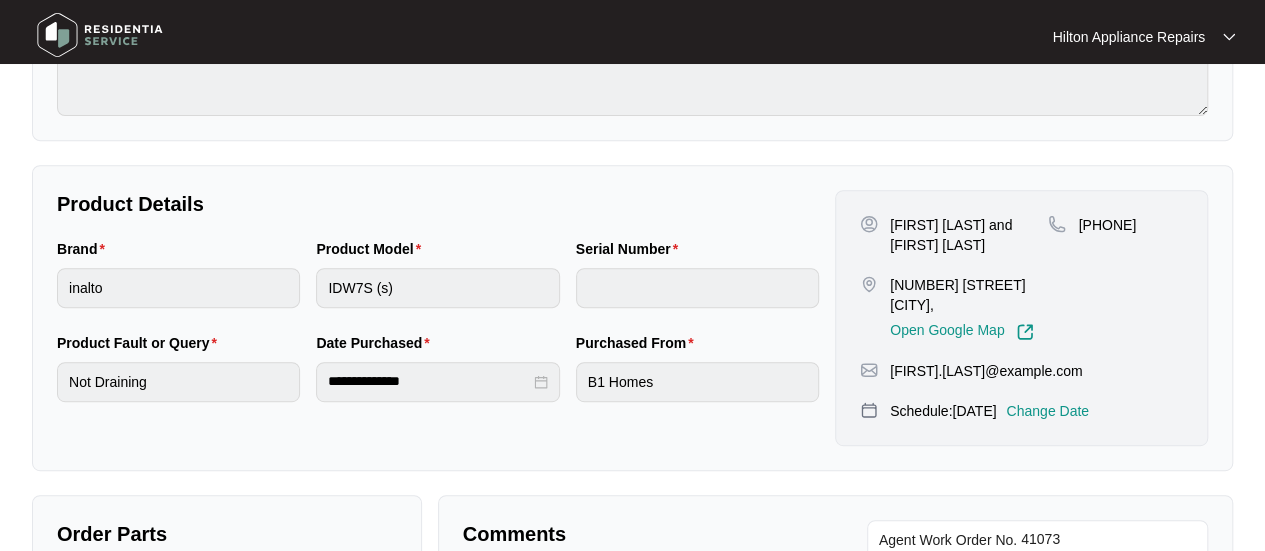 scroll, scrollTop: 0, scrollLeft: 0, axis: both 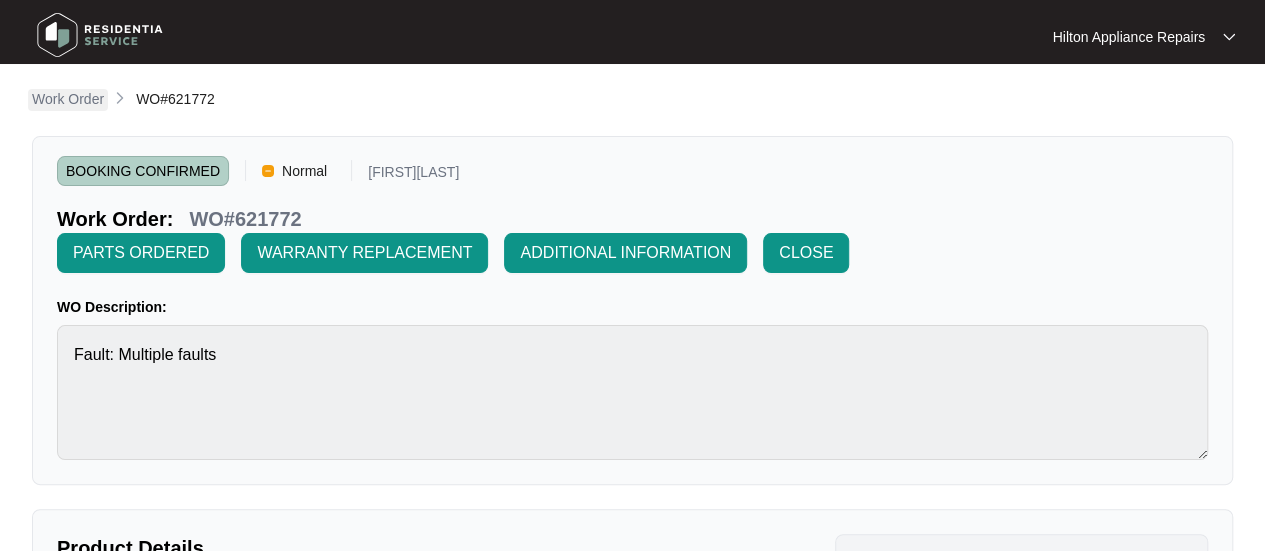 drag, startPoint x: 68, startPoint y: 104, endPoint x: 96, endPoint y: 106, distance: 28.071337 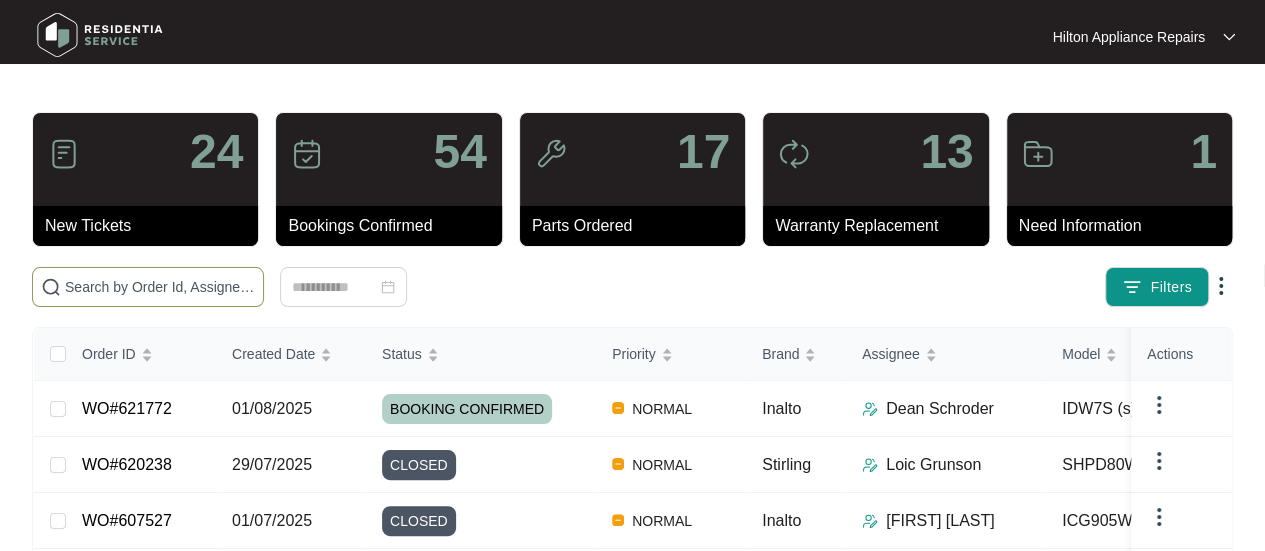click at bounding box center [160, 287] 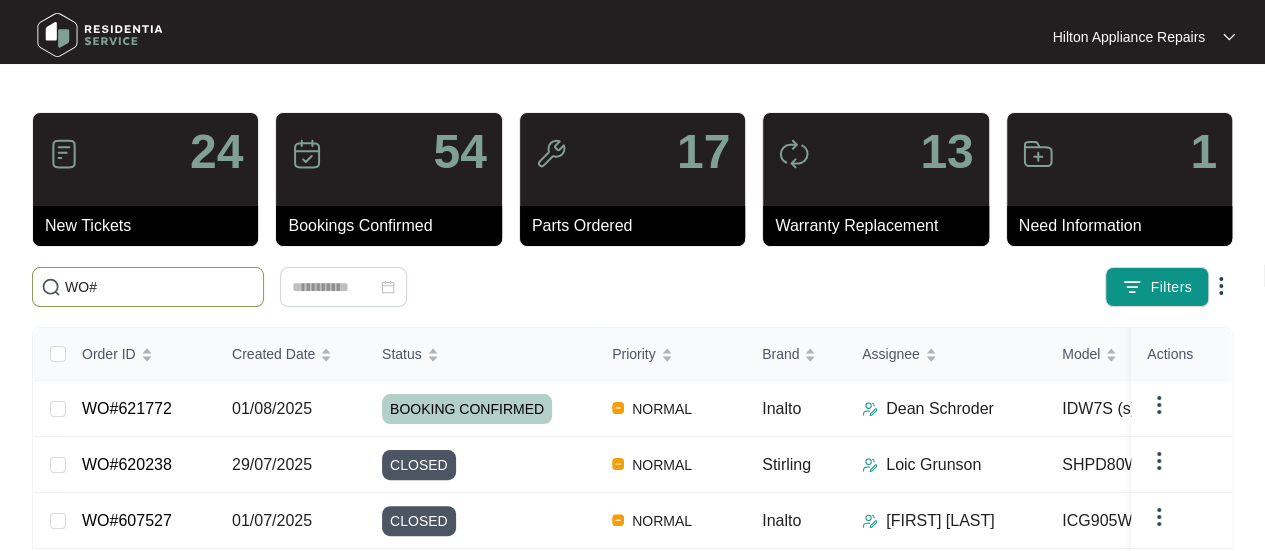 paste on "624242" 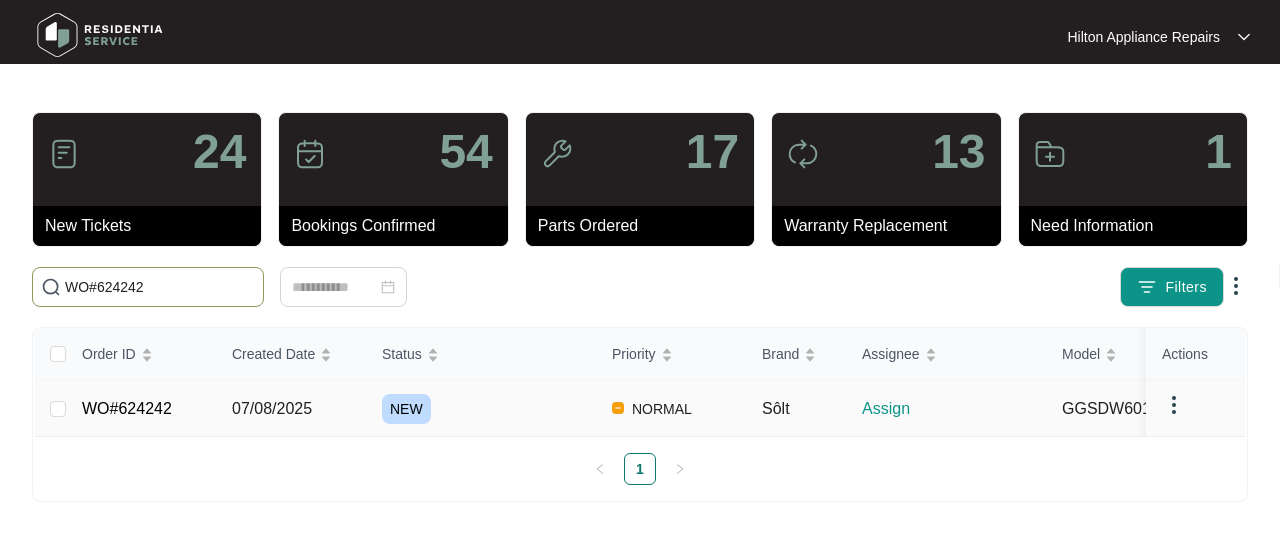 type on "WO#624242" 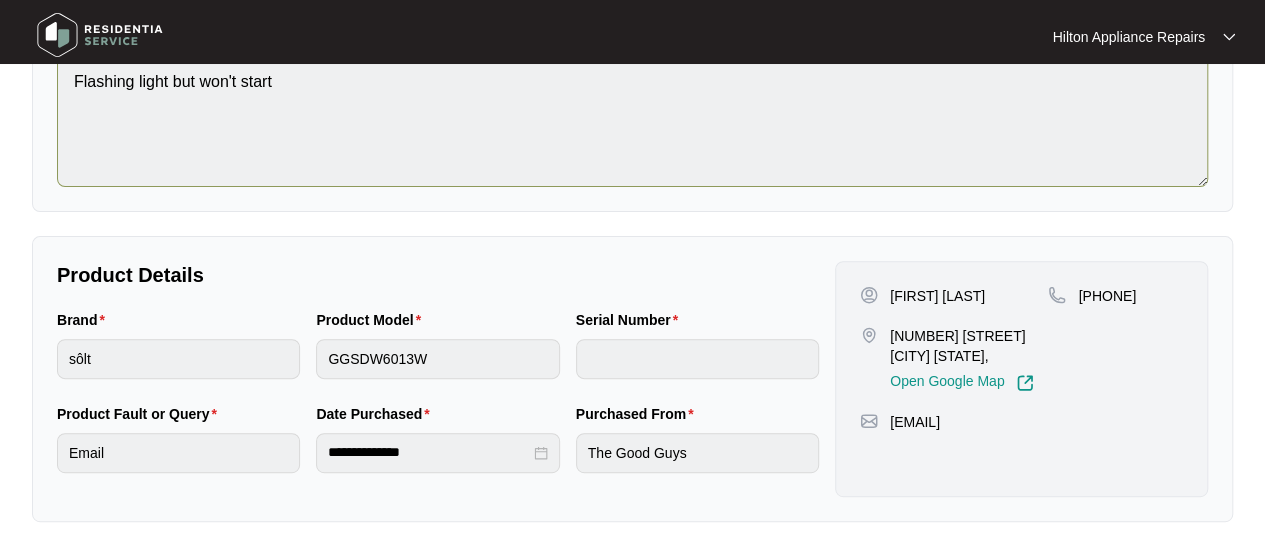 scroll, scrollTop: 0, scrollLeft: 0, axis: both 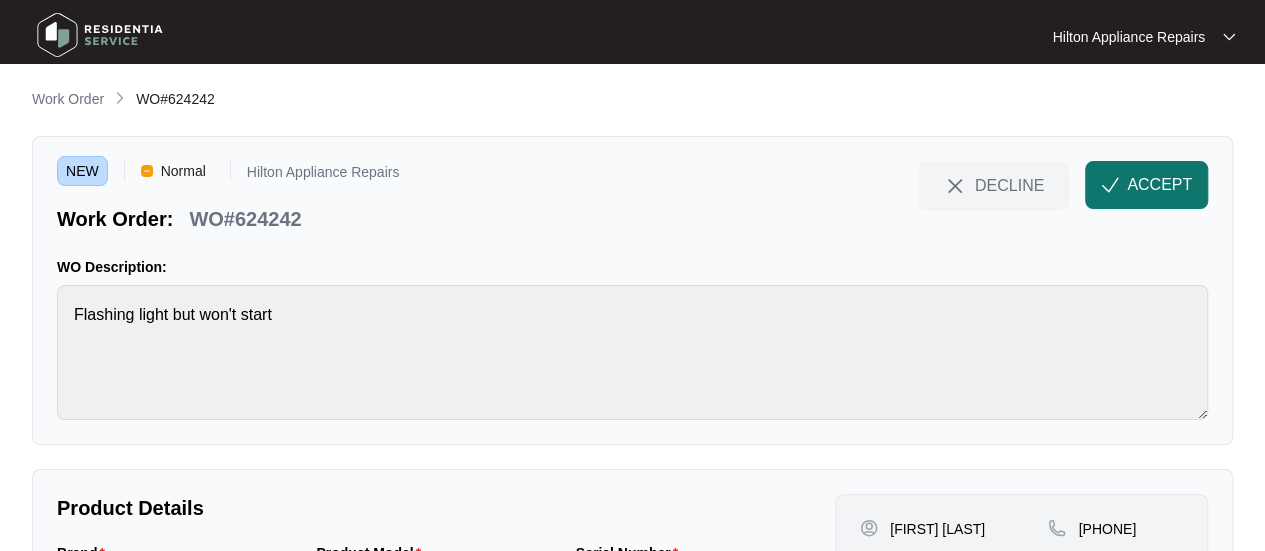 click on "ACCEPT" at bounding box center [1159, 185] 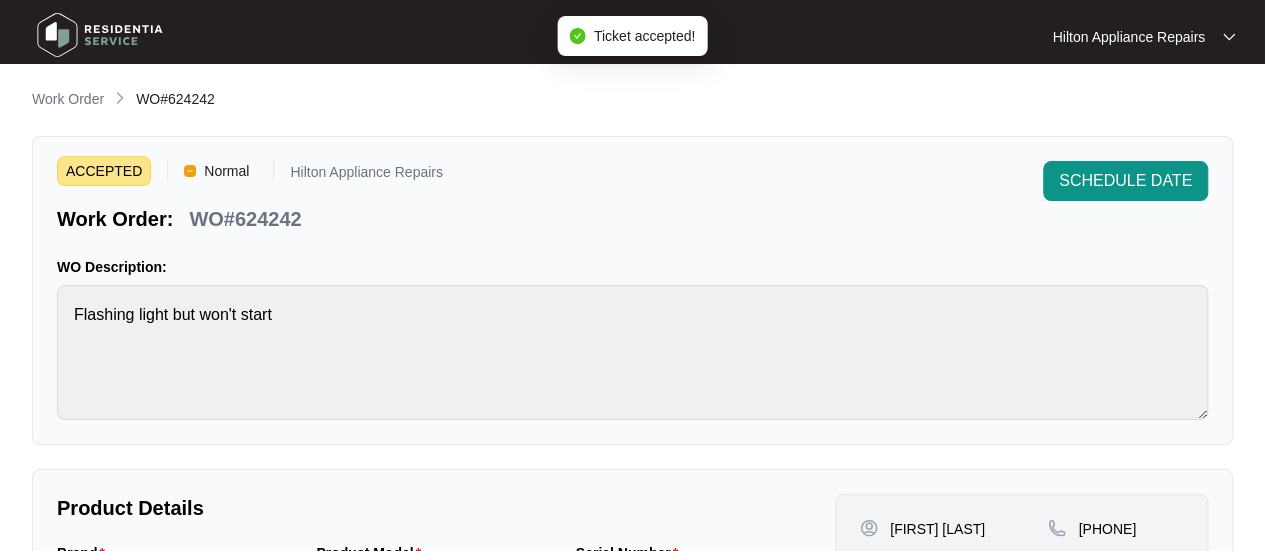 scroll, scrollTop: 400, scrollLeft: 0, axis: vertical 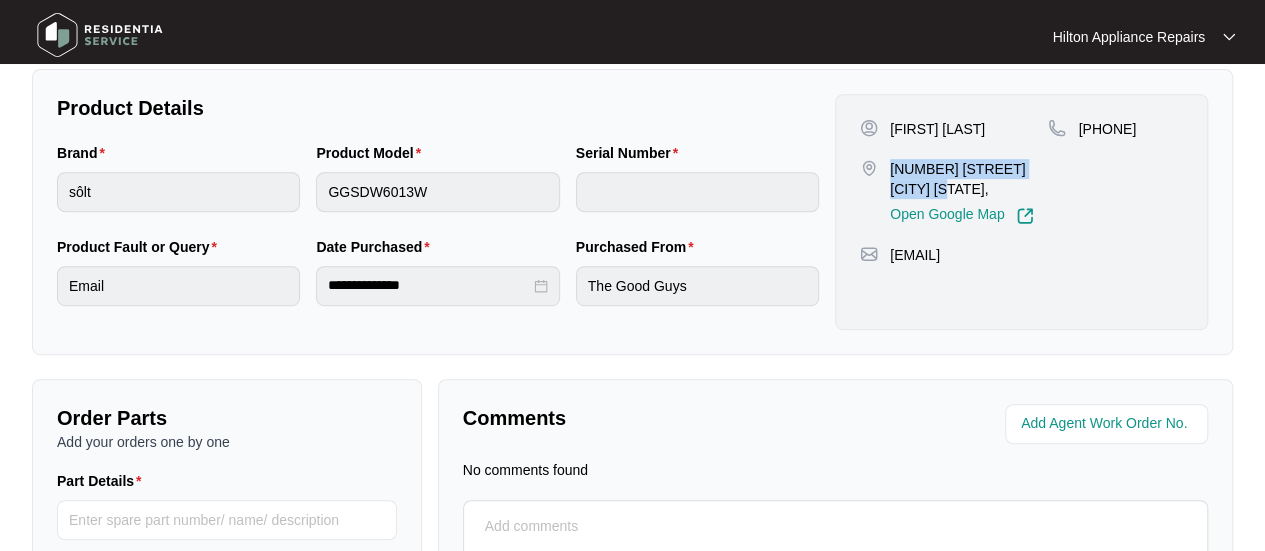drag, startPoint x: 985, startPoint y: 185, endPoint x: 889, endPoint y: 163, distance: 98.48858 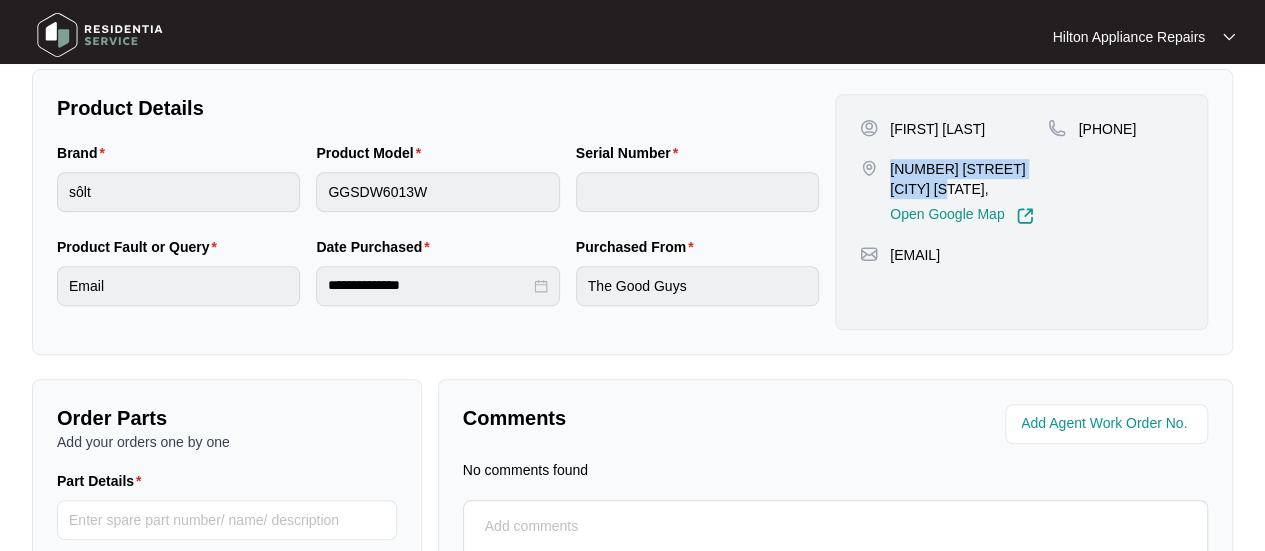 click on "[NUMBER] [STREET] [CITY] [STATE]," at bounding box center [969, 179] 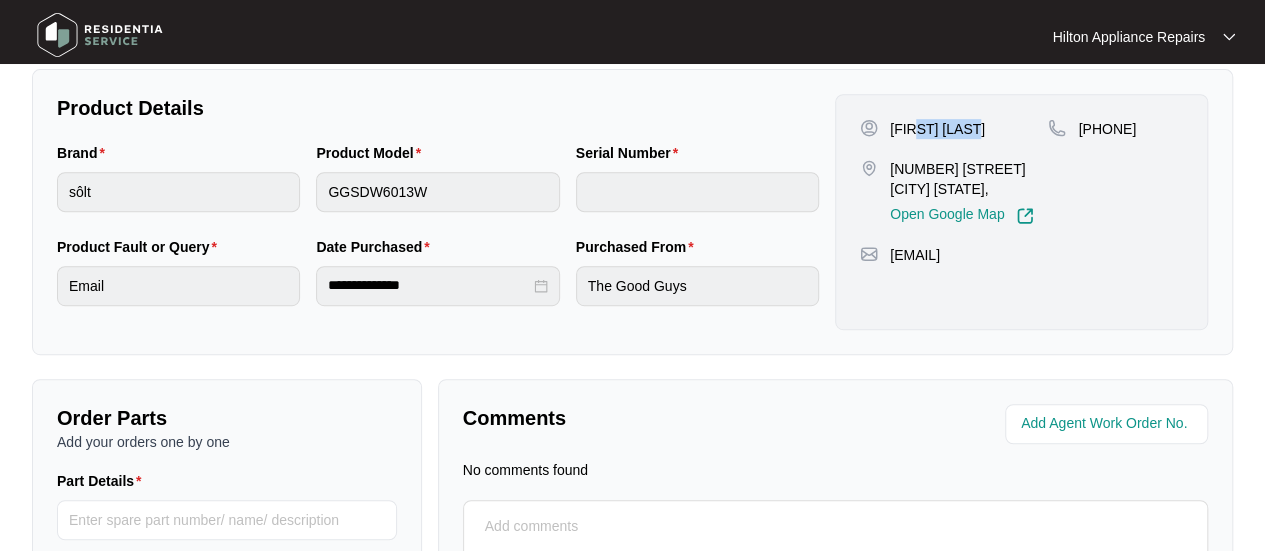 drag, startPoint x: 977, startPoint y: 128, endPoint x: 924, endPoint y: 123, distance: 53.235325 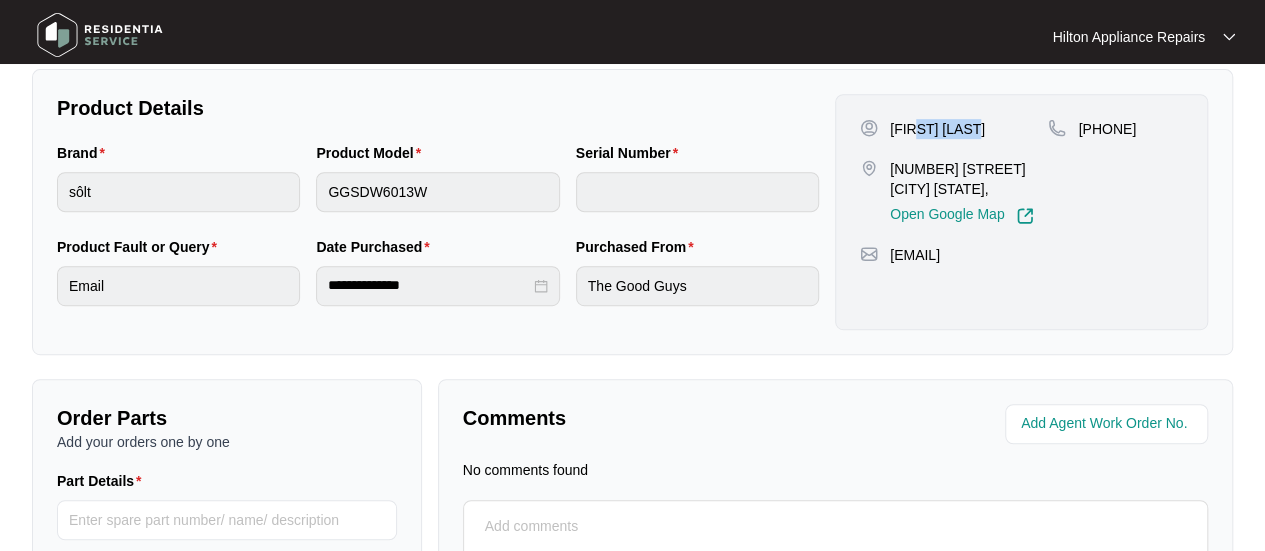 click on "[FIRST] [LAST]" at bounding box center [954, 129] 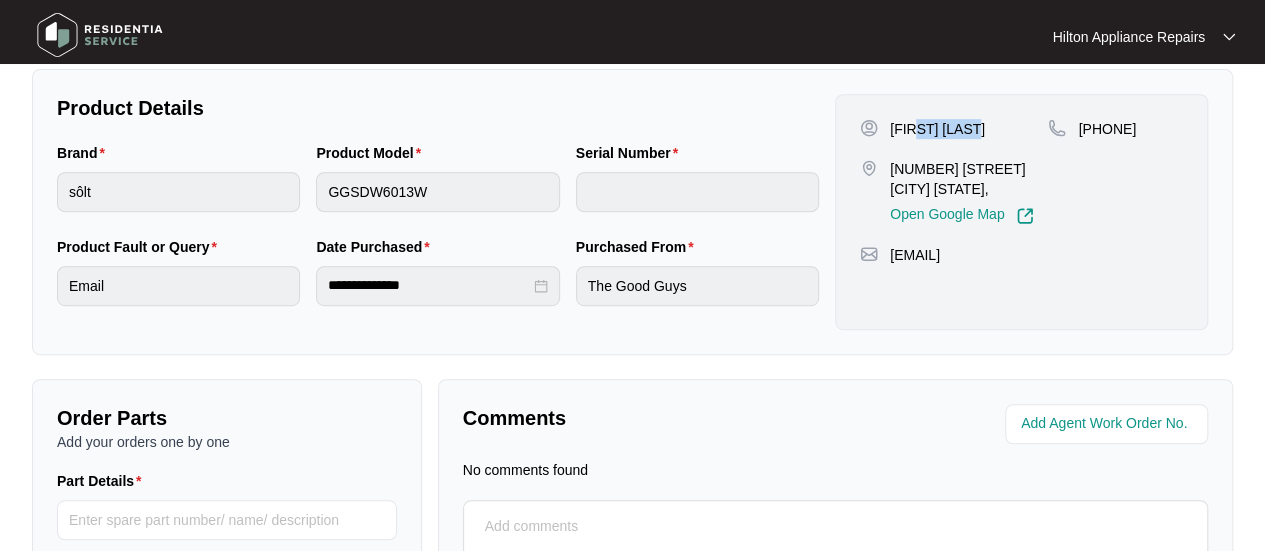 drag, startPoint x: 1173, startPoint y: 128, endPoint x: 1106, endPoint y: 135, distance: 67.36468 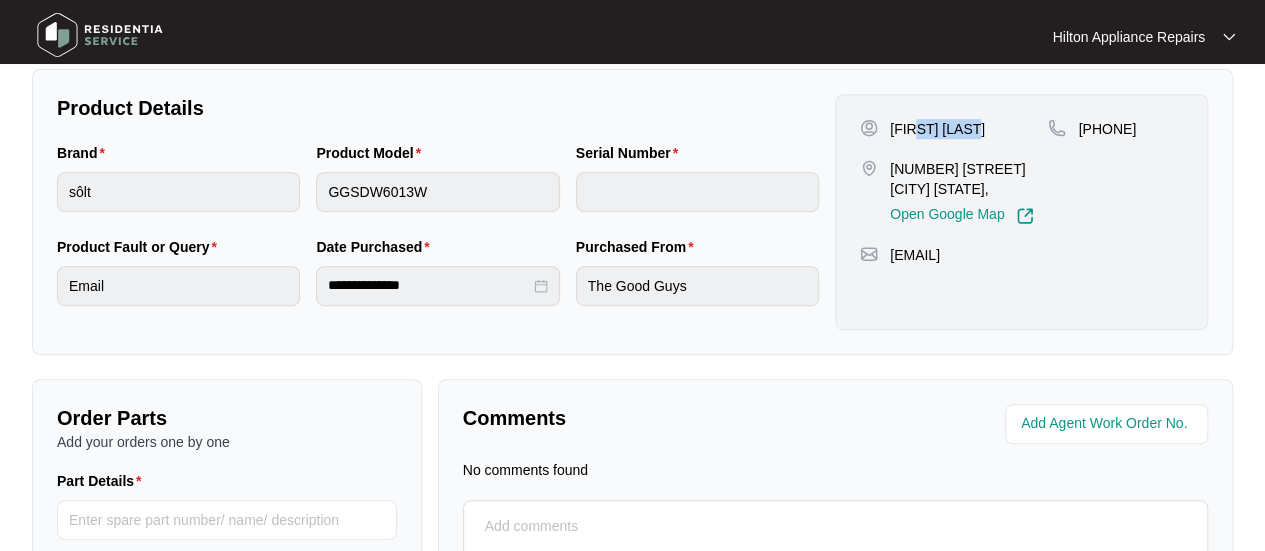 click on "[PHONE]" at bounding box center (1107, 129) 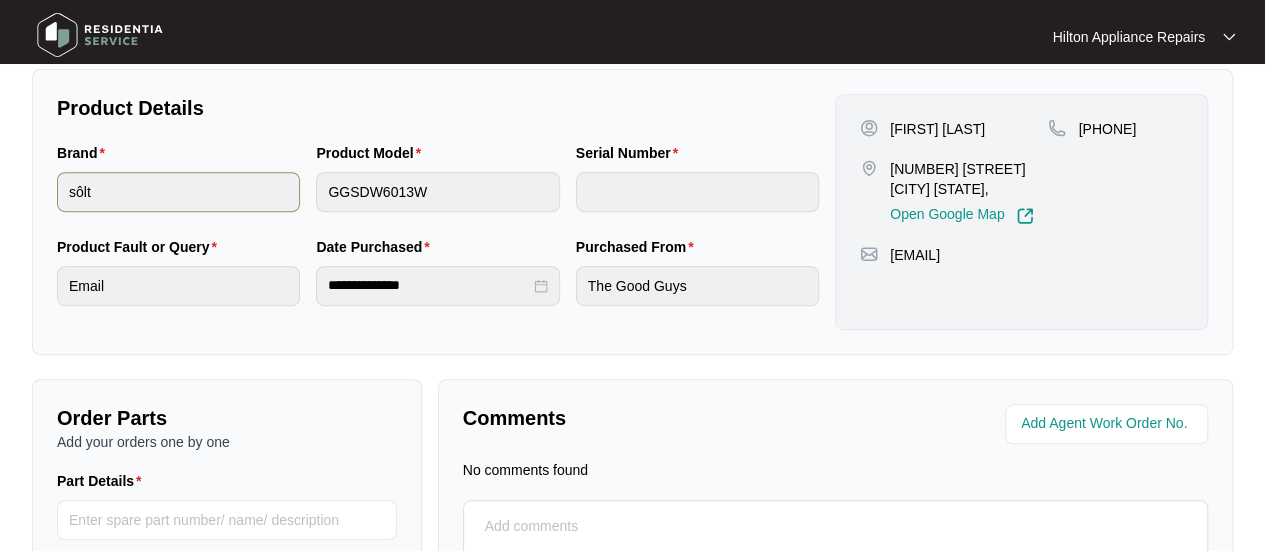 click on "Brand sôlt Product Model GGSDW6013W Serial Number" at bounding box center [438, 189] 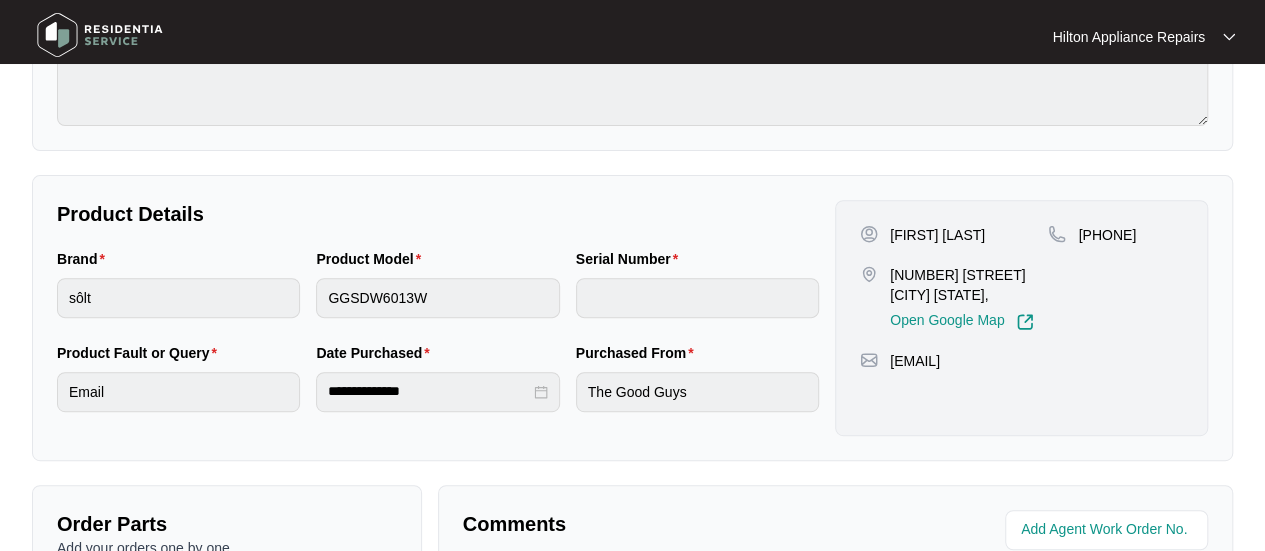 scroll, scrollTop: 400, scrollLeft: 0, axis: vertical 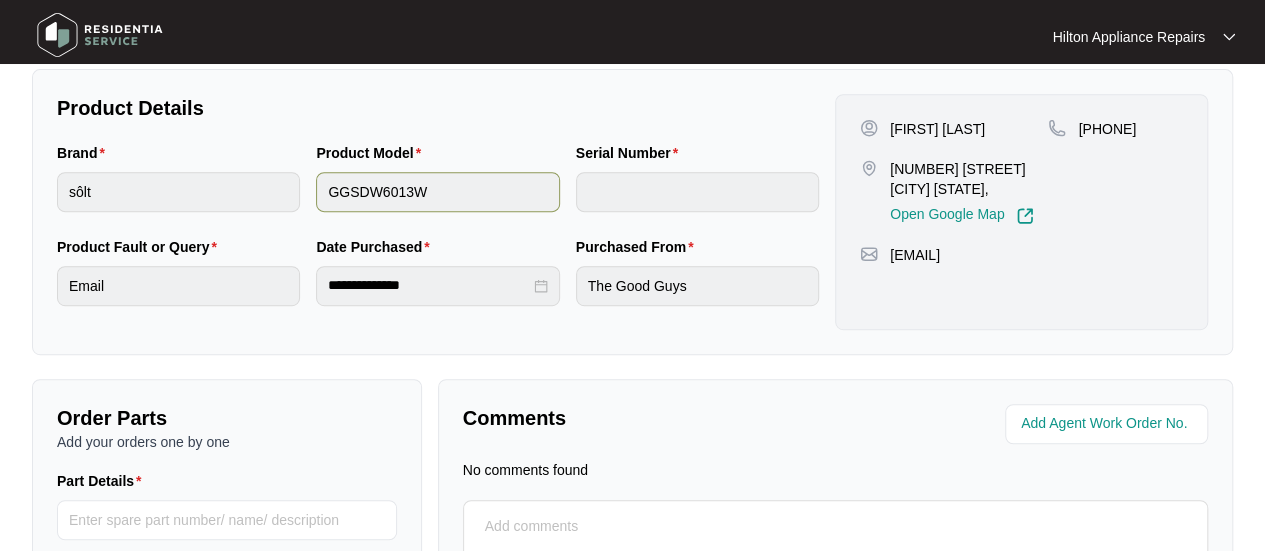 click on "Product Model GGSDW6013W" at bounding box center (437, 189) 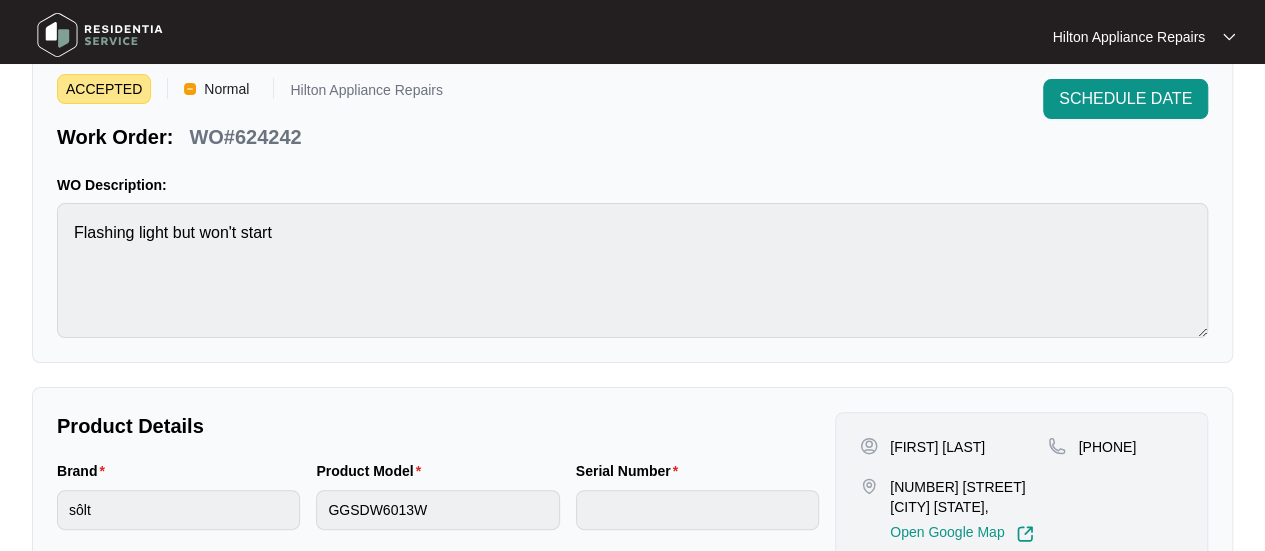 scroll, scrollTop: 0, scrollLeft: 0, axis: both 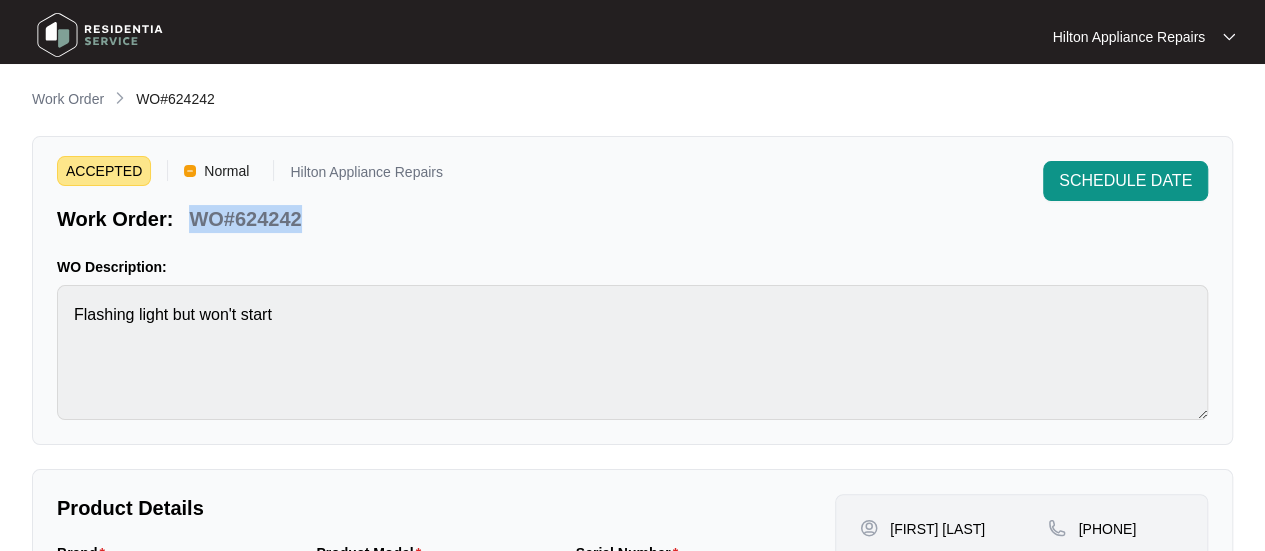 drag, startPoint x: 304, startPoint y: 220, endPoint x: 184, endPoint y: 218, distance: 120.01666 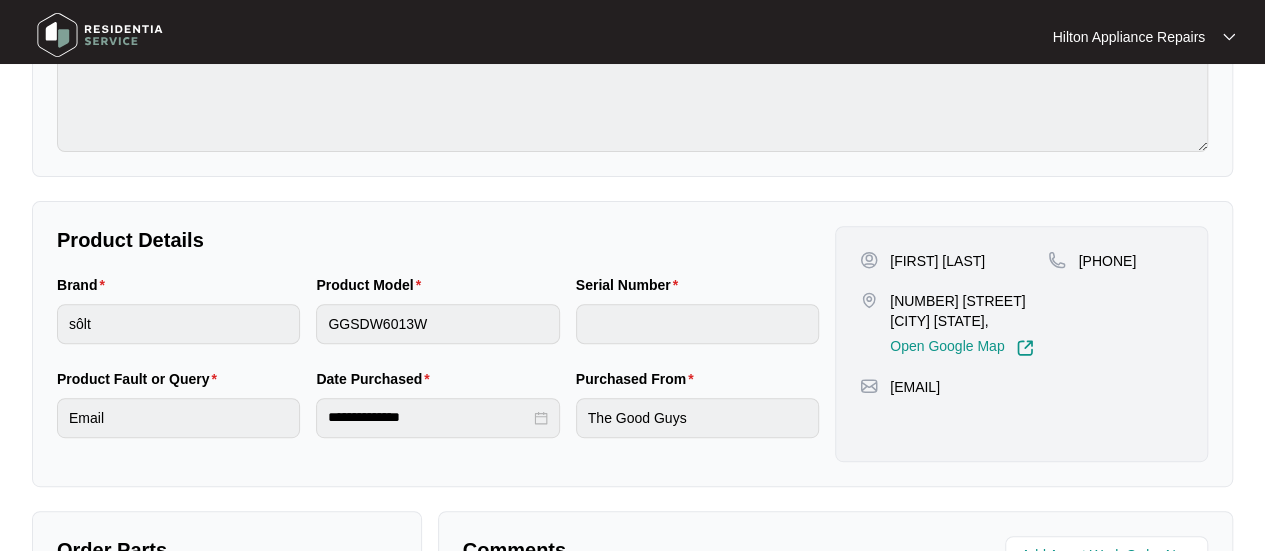scroll, scrollTop: 300, scrollLeft: 0, axis: vertical 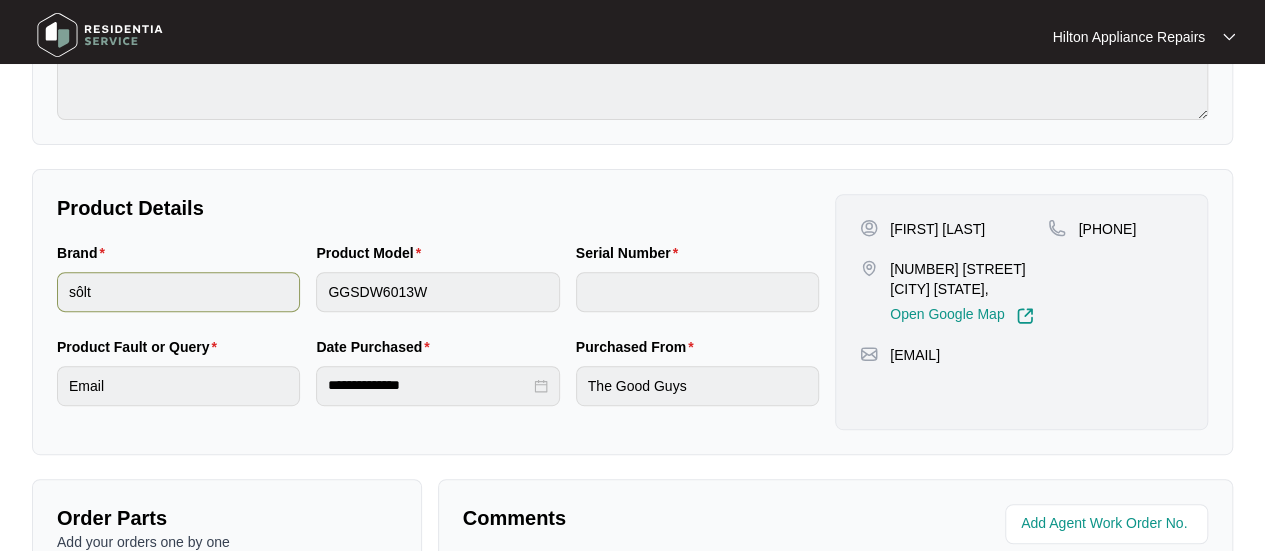 click on "Brand sôlt Product Model GGSDW6013W Serial Number" at bounding box center [438, 289] 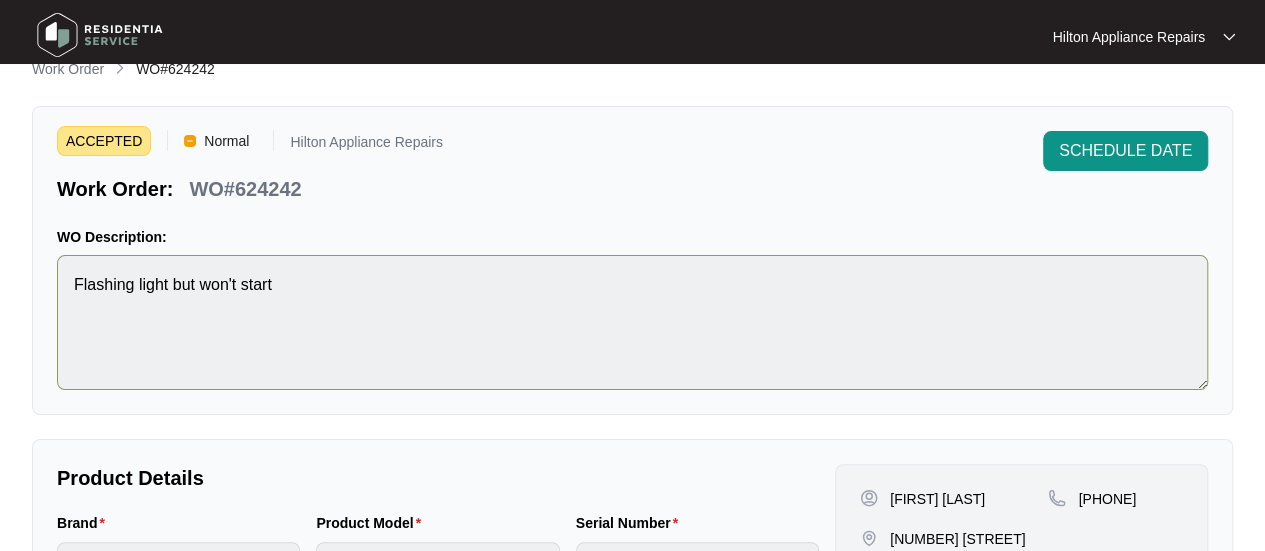 scroll, scrollTop: 0, scrollLeft: 0, axis: both 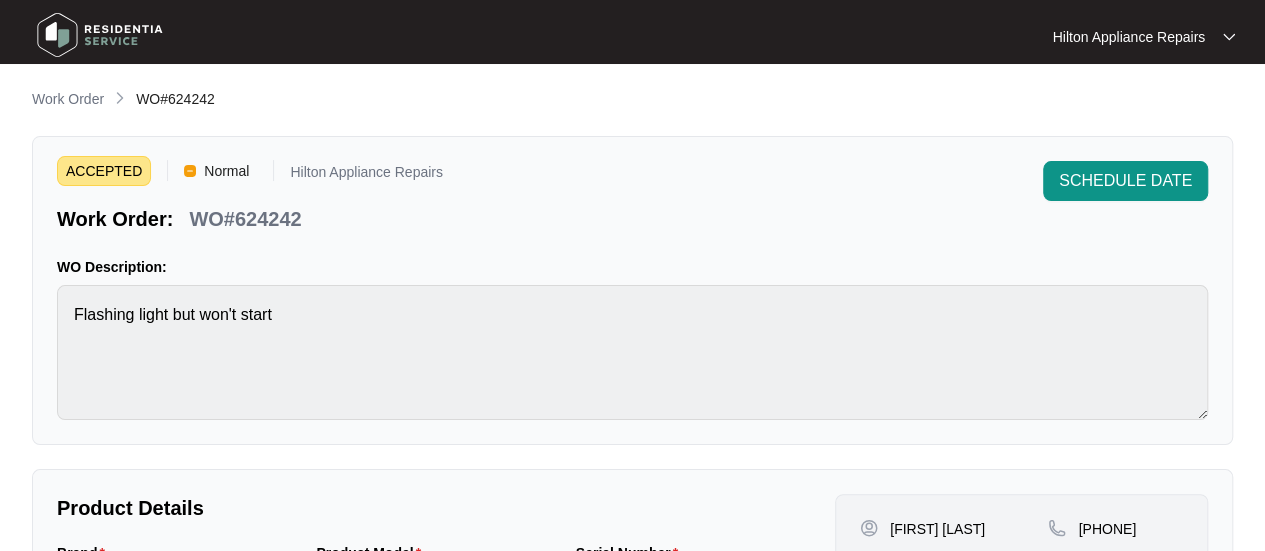 click on "ACCEPTED Normal Hilton Appliance Repairs Work Order: WO#624242 SCHEDULE DATE WO Description: Flashing light but won't start" at bounding box center [632, 290] 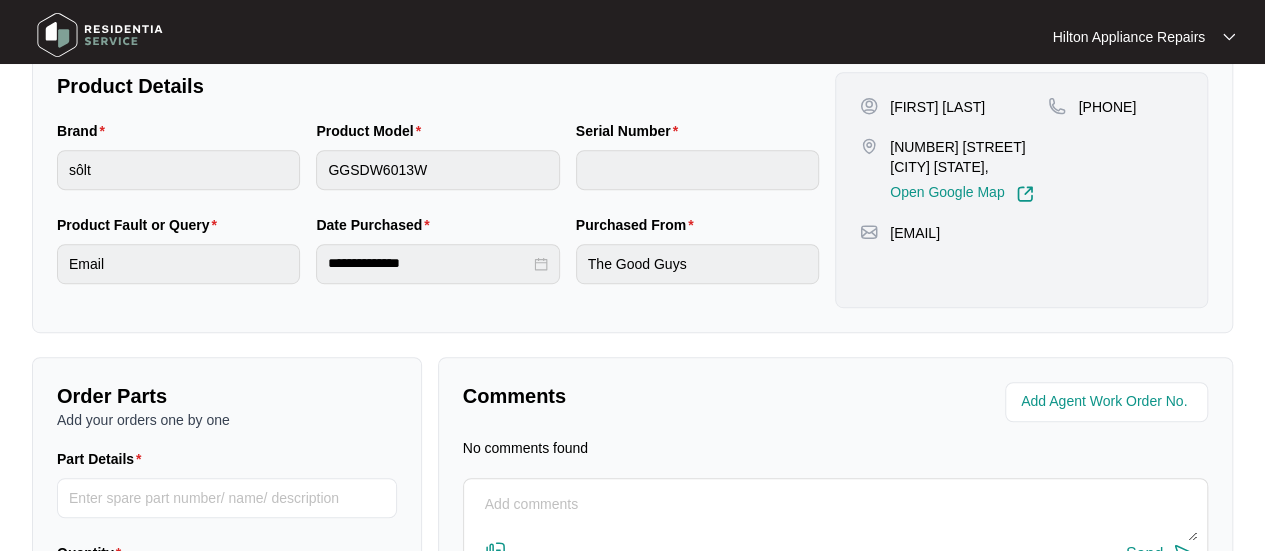 scroll, scrollTop: 403, scrollLeft: 0, axis: vertical 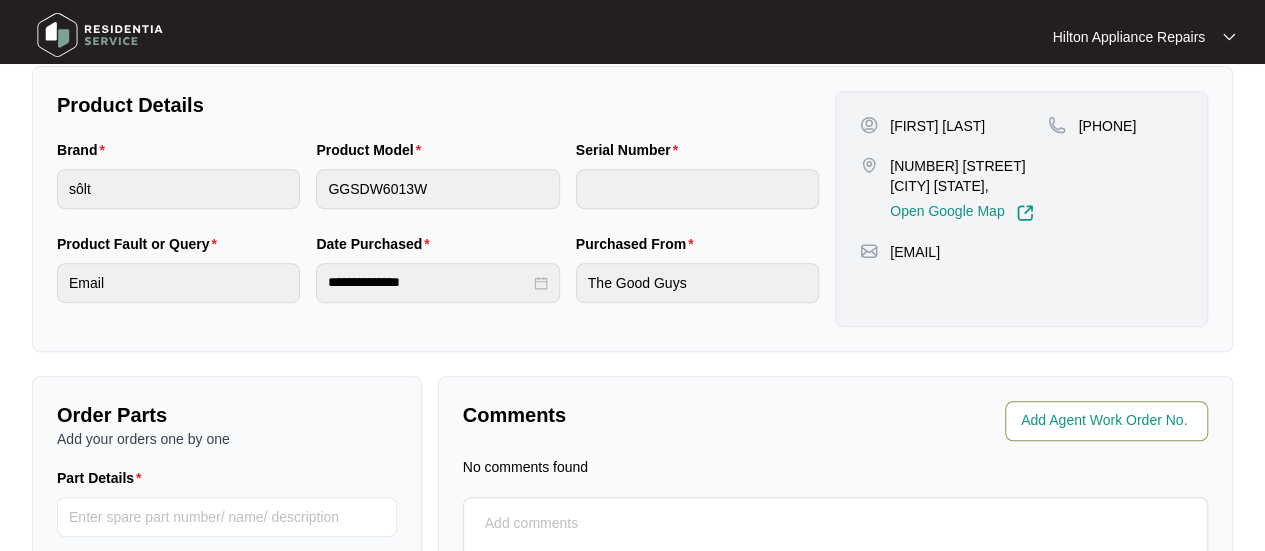 drag, startPoint x: 1057, startPoint y: 417, endPoint x: 1279, endPoint y: 430, distance: 222.38031 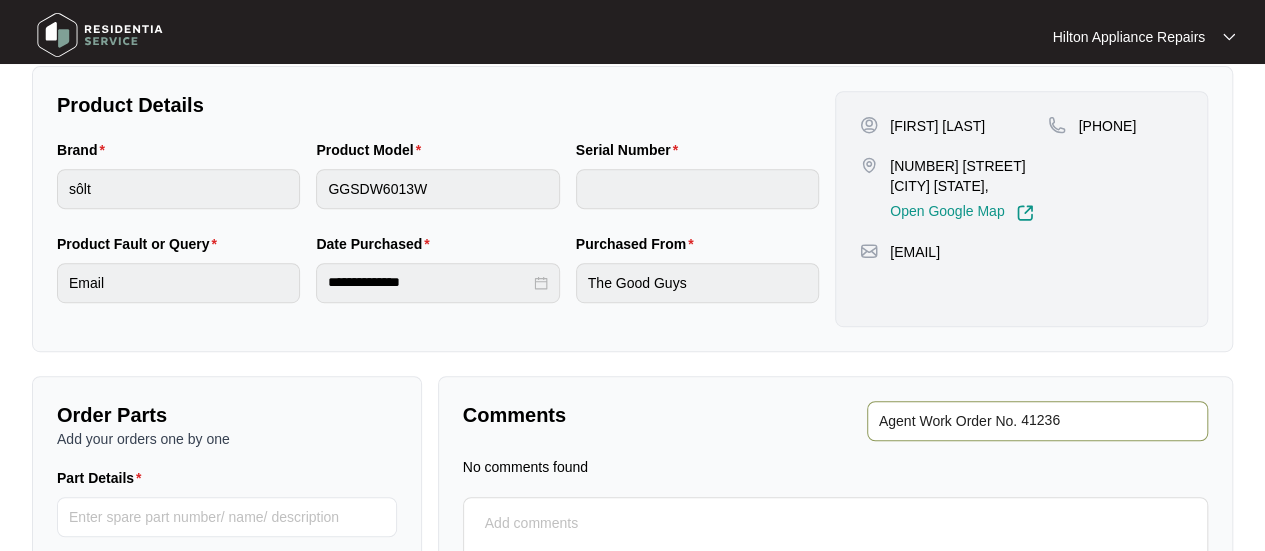 type on "41236" 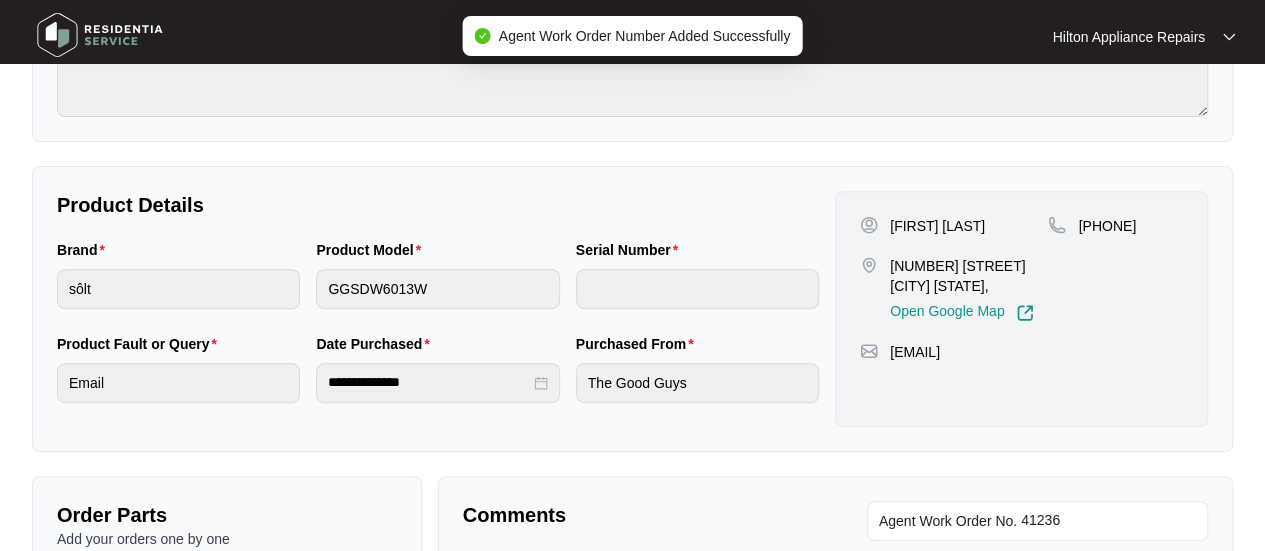 scroll, scrollTop: 0, scrollLeft: 0, axis: both 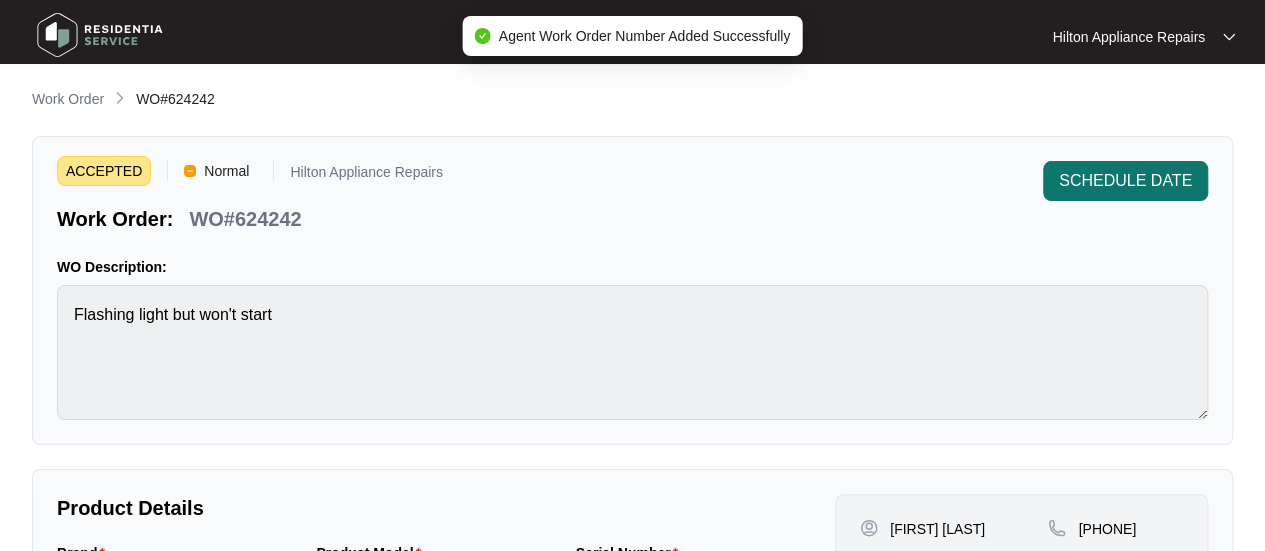 click on "SCHEDULE DATE" at bounding box center (1125, 181) 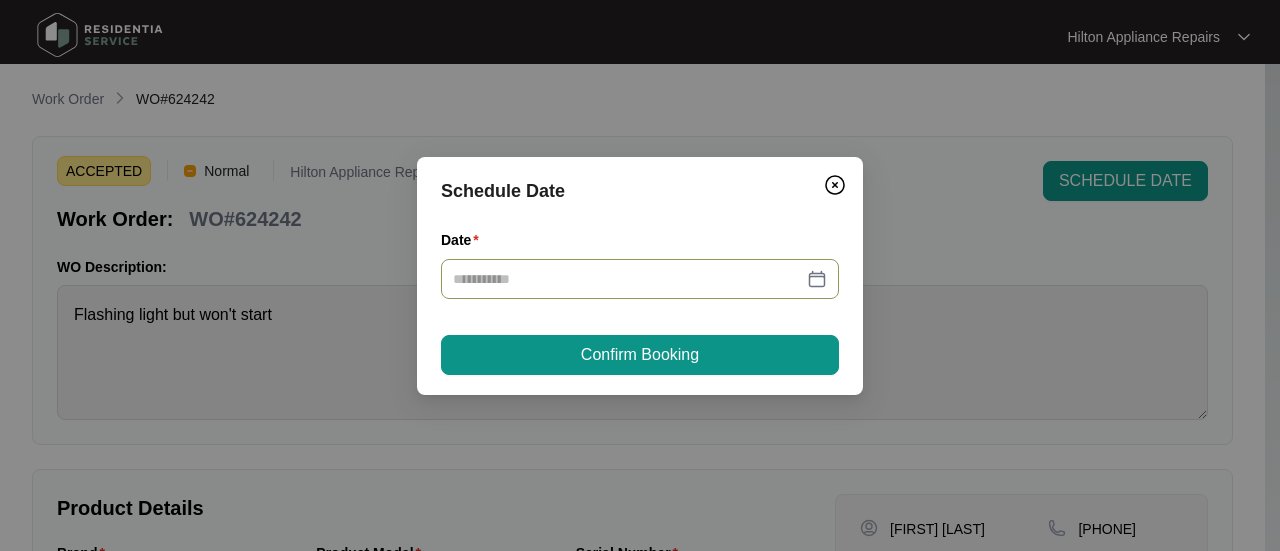 click at bounding box center [640, 279] 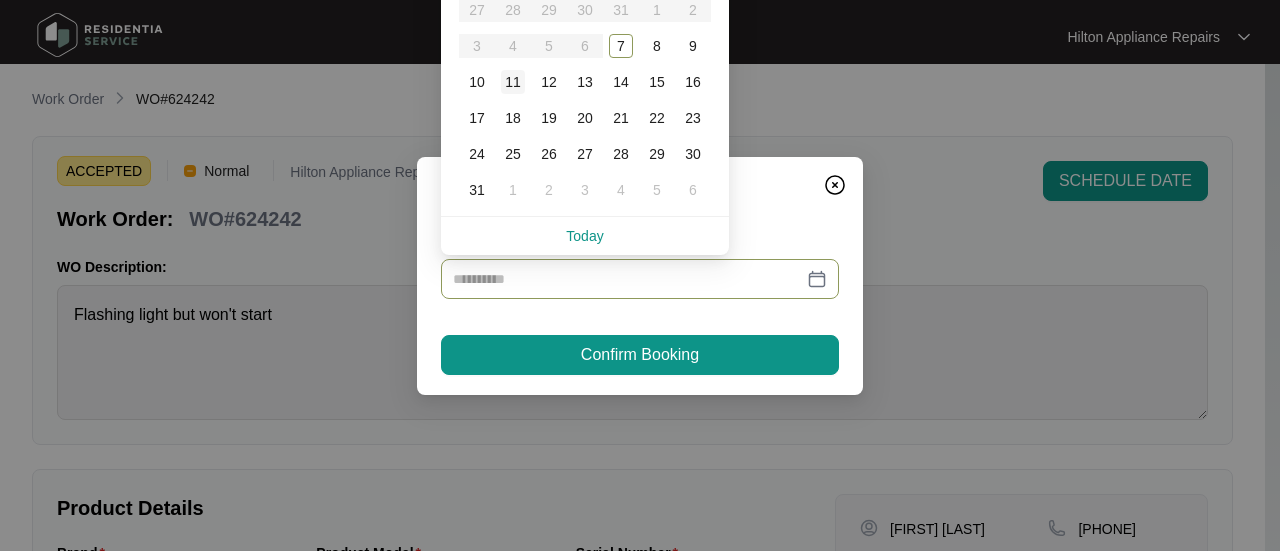 click on "11" at bounding box center (513, 82) 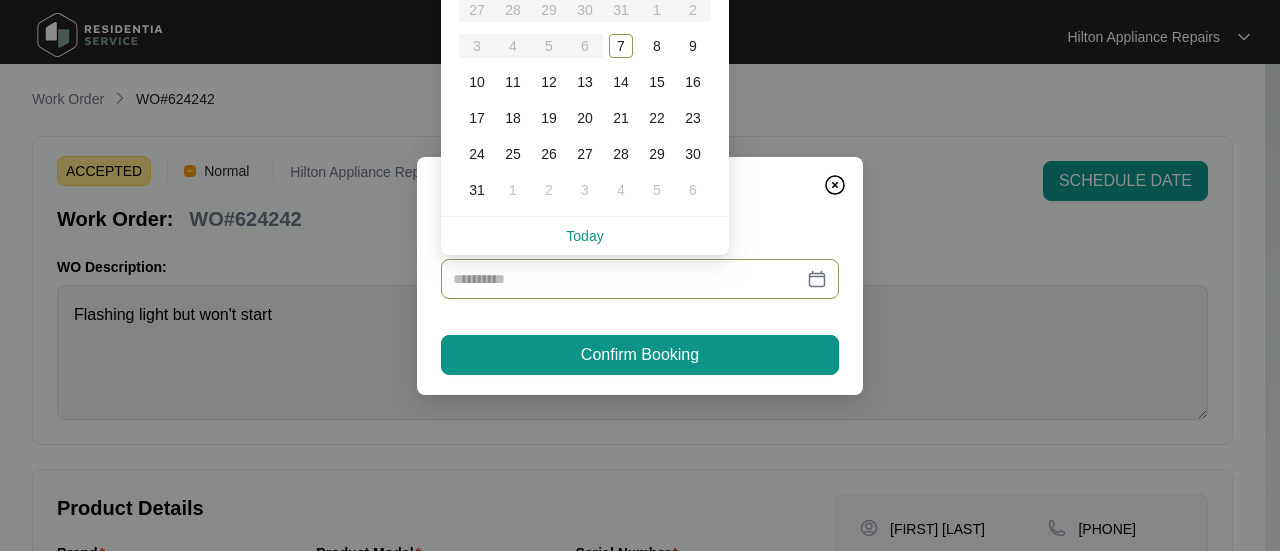 type on "**********" 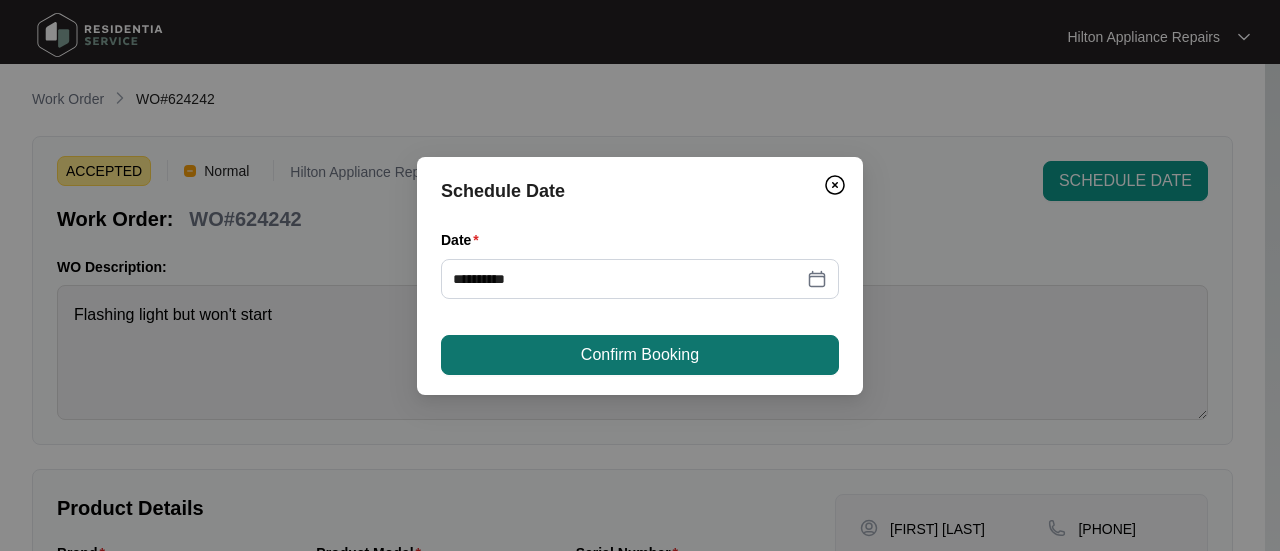 click on "Confirm Booking" at bounding box center [640, 355] 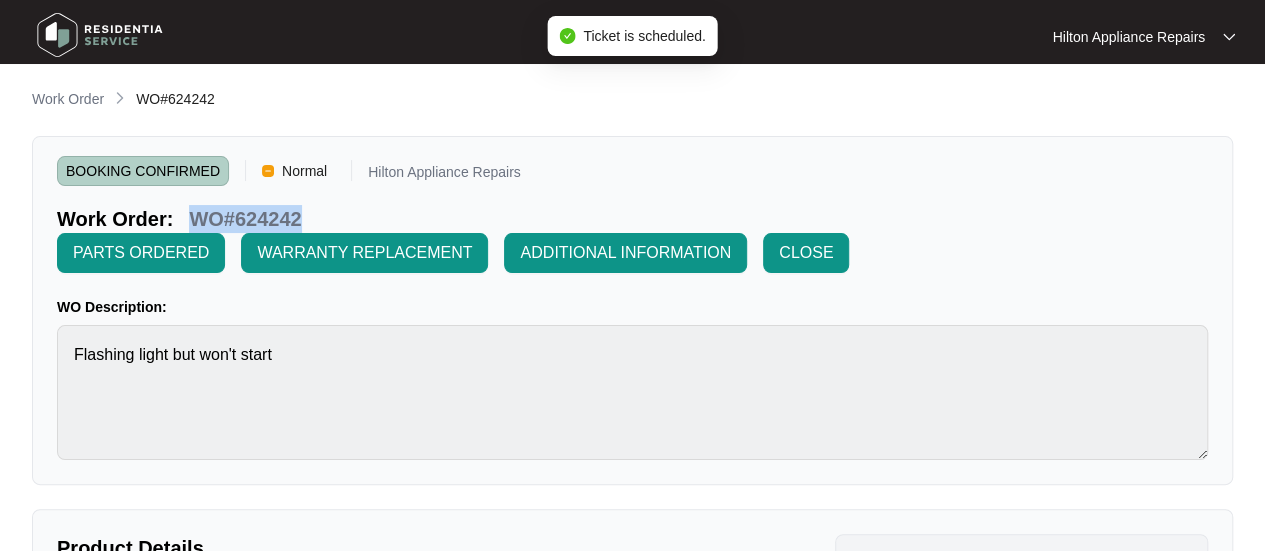 drag, startPoint x: 308, startPoint y: 217, endPoint x: 197, endPoint y: 219, distance: 111.01801 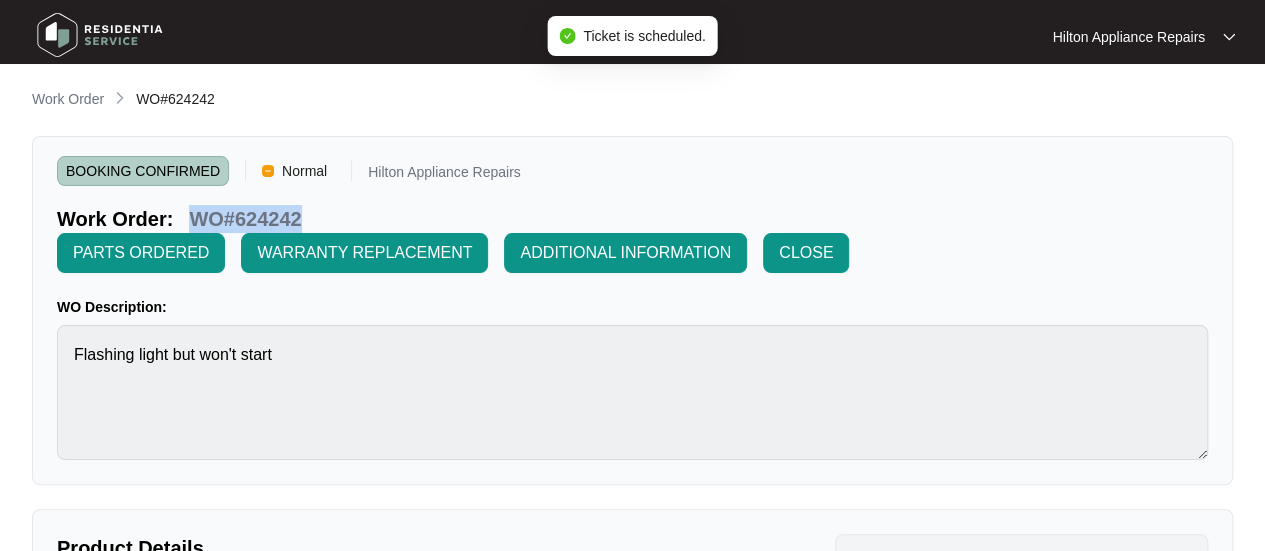 copy on "WO#624242" 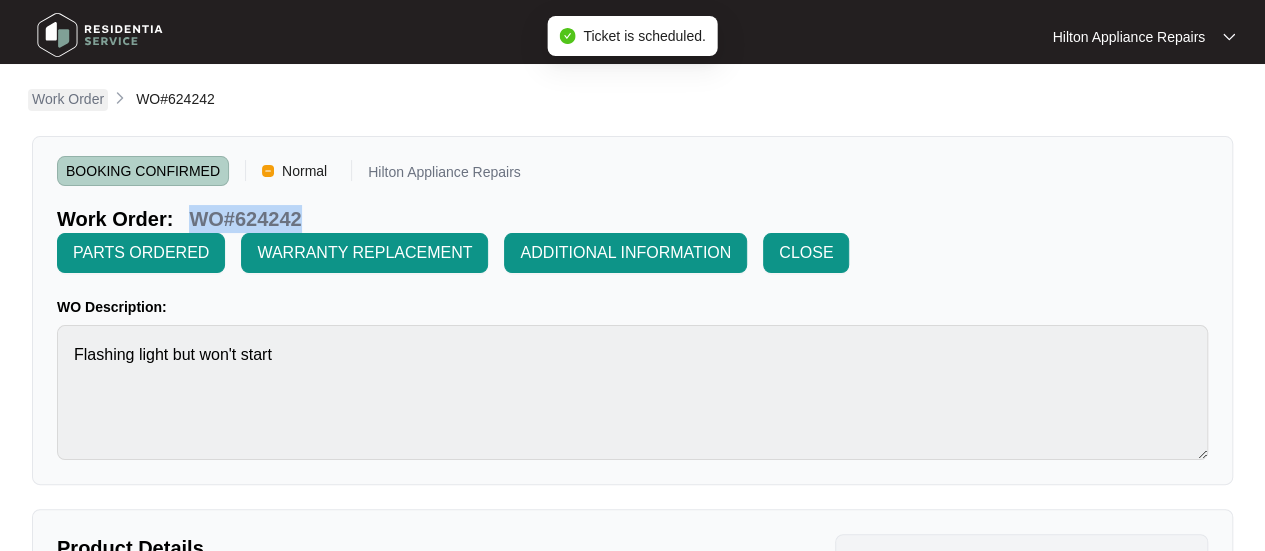 click on "Work Order" at bounding box center [68, 99] 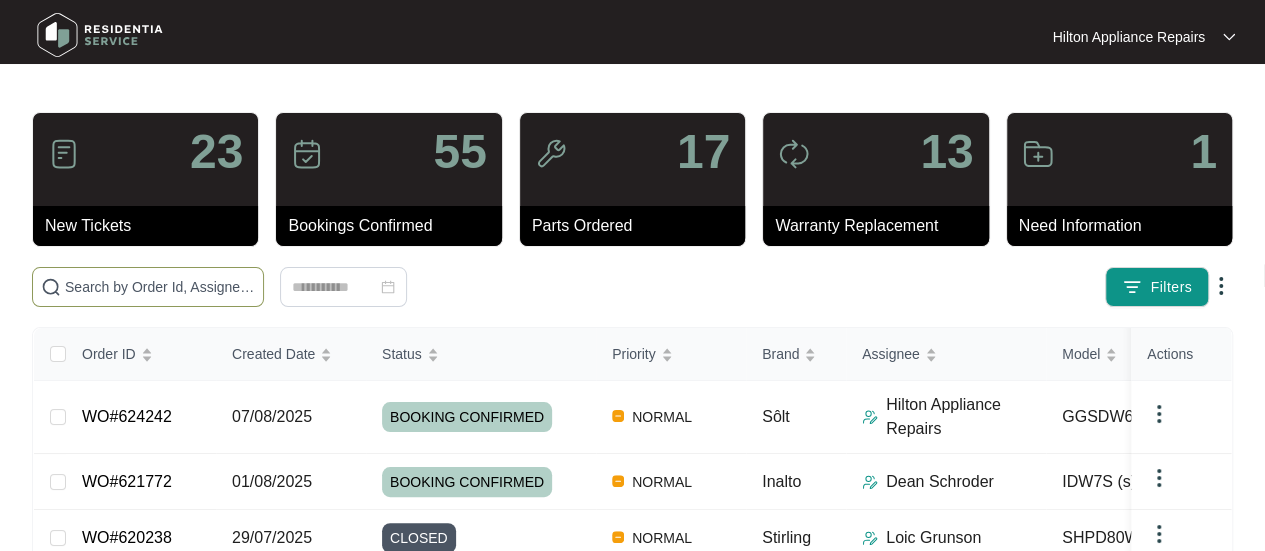 click at bounding box center [160, 287] 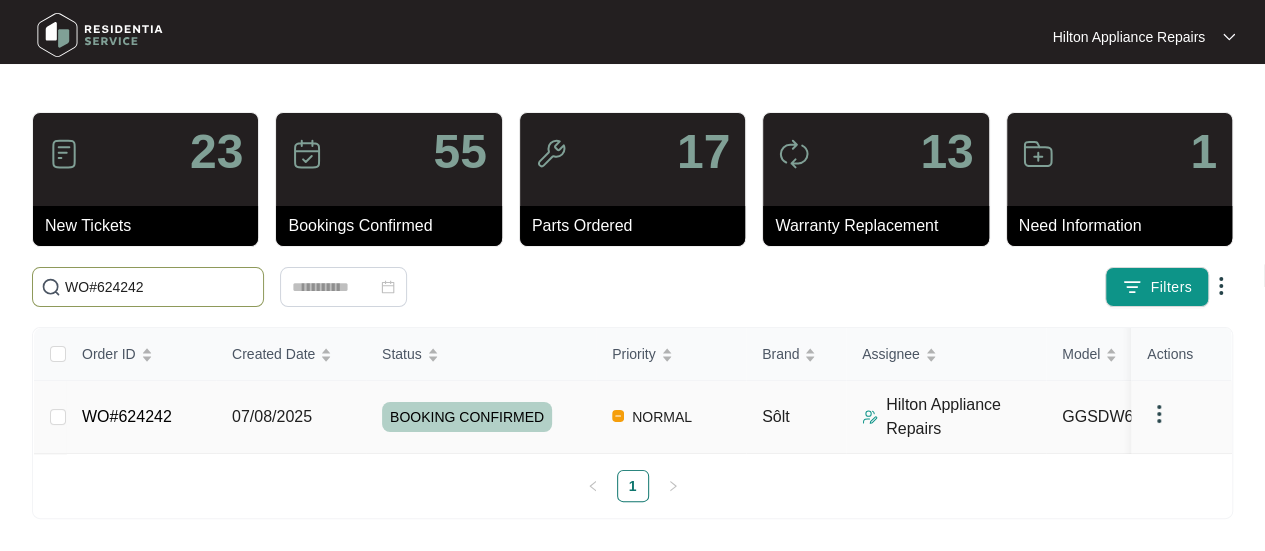 type on "WO#624242" 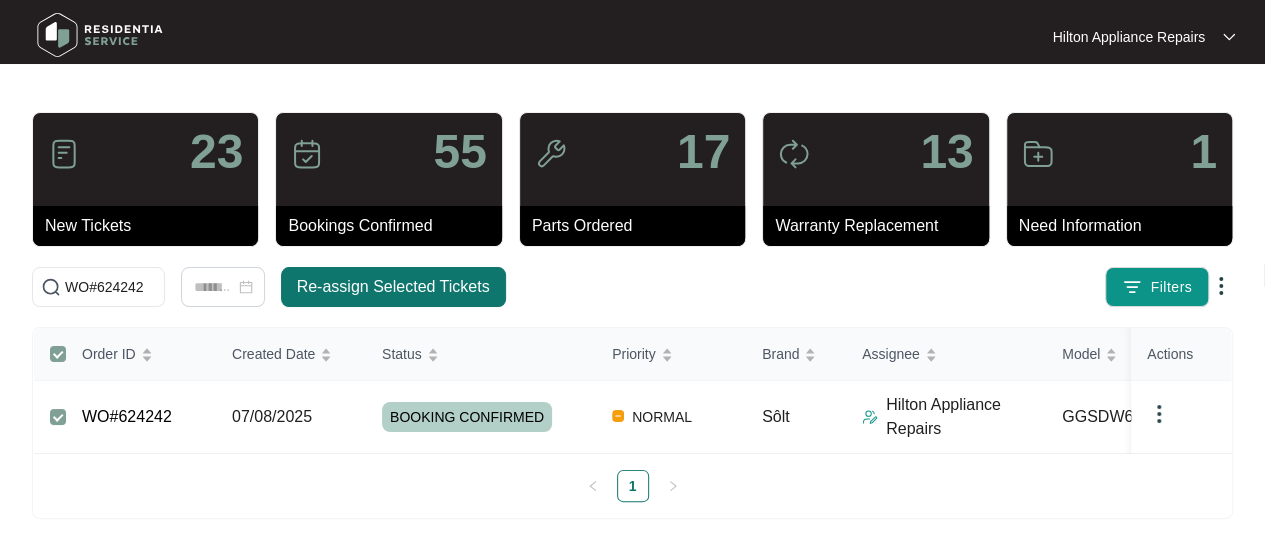 click on "Re-assign Selected Tickets" at bounding box center [393, 287] 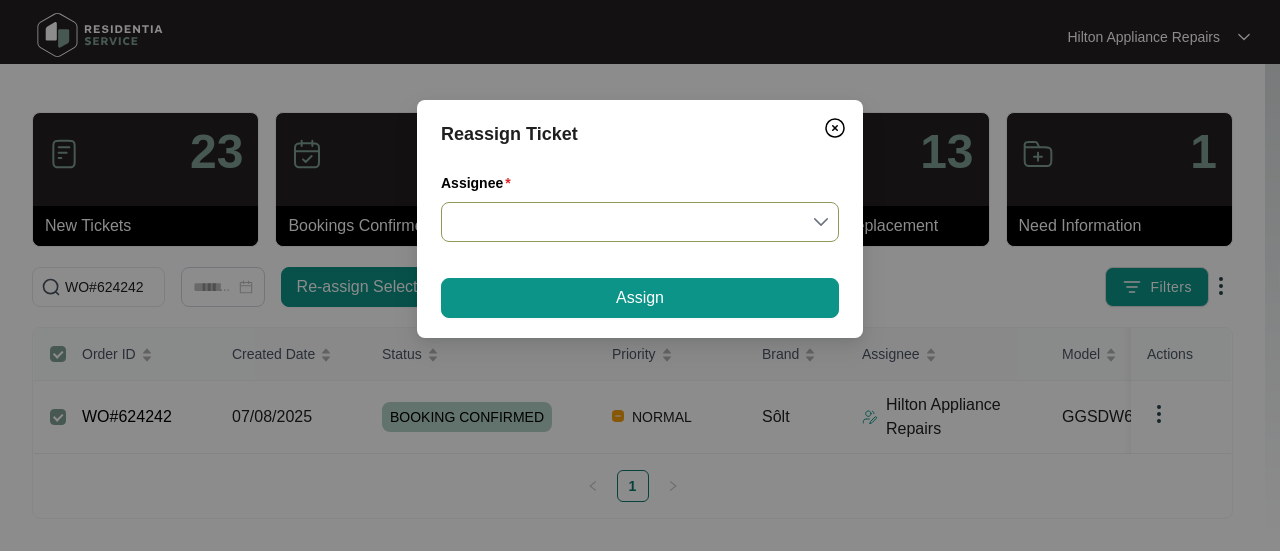 click on "Assignee" at bounding box center [640, 222] 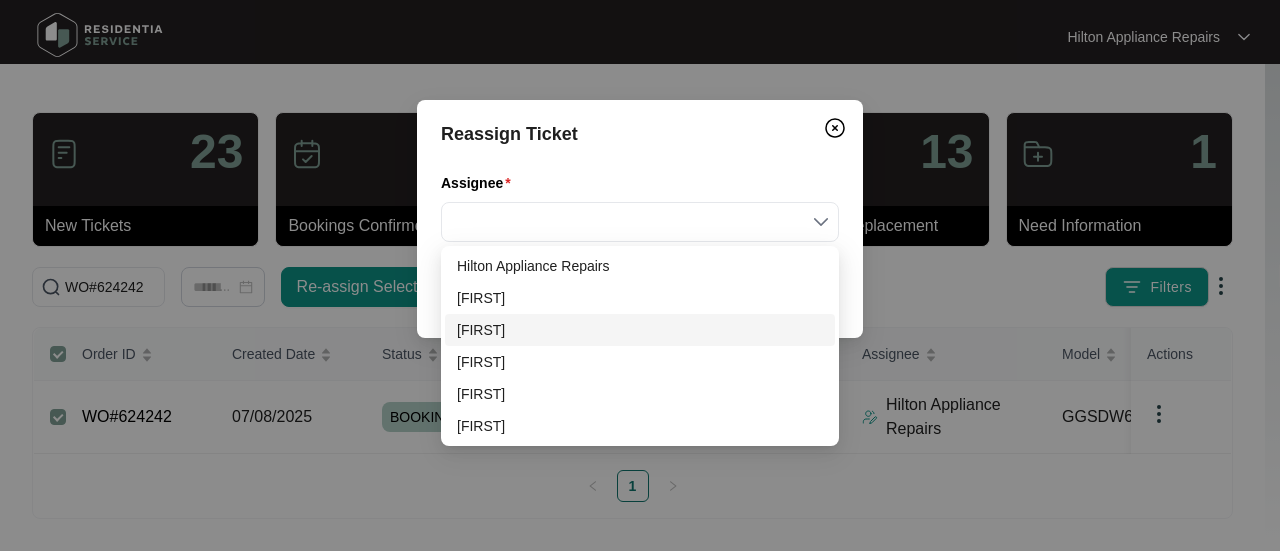 click on "[FIRST]" at bounding box center (640, 330) 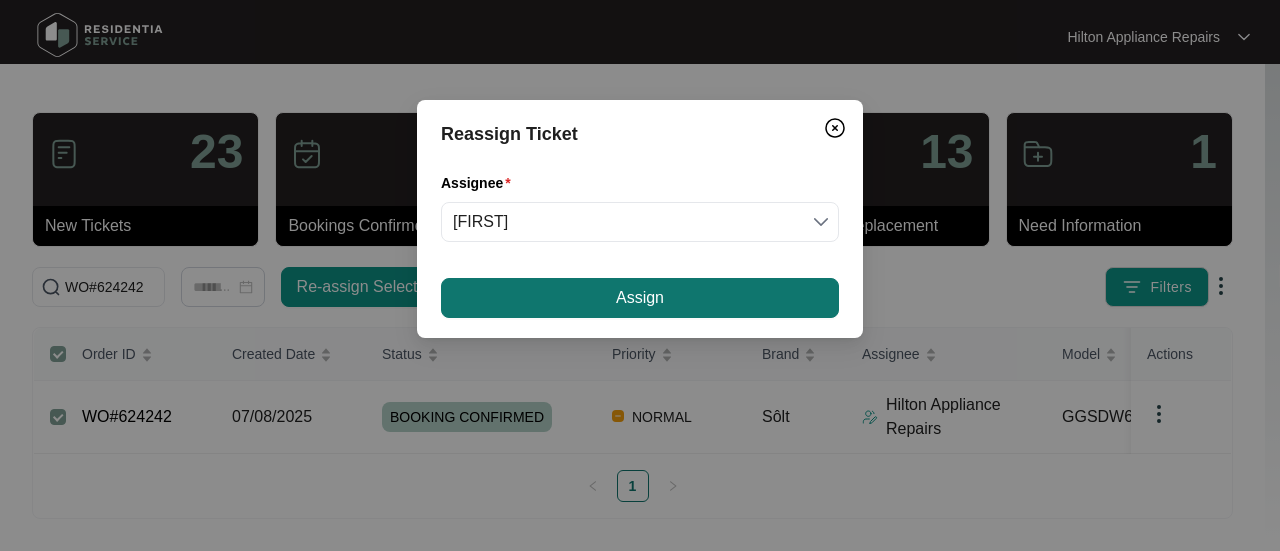 click on "Assign" at bounding box center [640, 298] 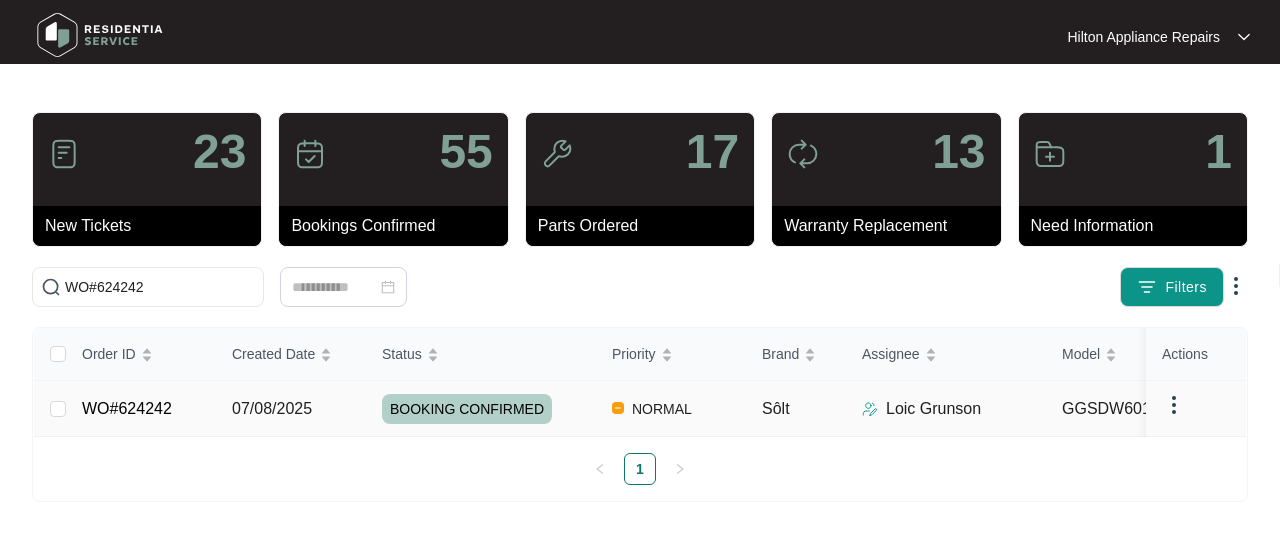 click on "Order ID Created Date Status Priority Brand Assignee Model Customer Name Purchased From Actions                       WO#624242 [DATE] BOOKING CONFIRMED NORMAL Sôlt Loic Grunson GGSDW6013W Kym [LAST] The Good Guys  1" at bounding box center [640, 406] 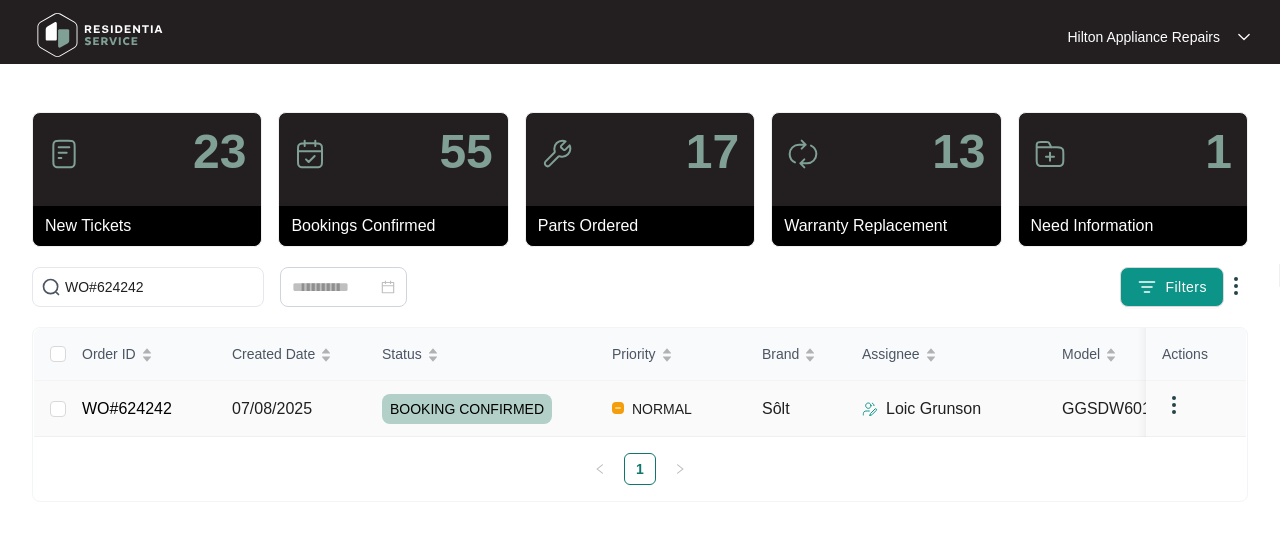 click on "Order ID Created Date Status Priority Brand Assignee Model Customer Name Purchased From Actions                       WO#624242 [DATE] BOOKING CONFIRMED NORMAL Sôlt Loic Grunson GGSDW6013W Kym [LAST] The Good Guys  1" at bounding box center [640, 406] 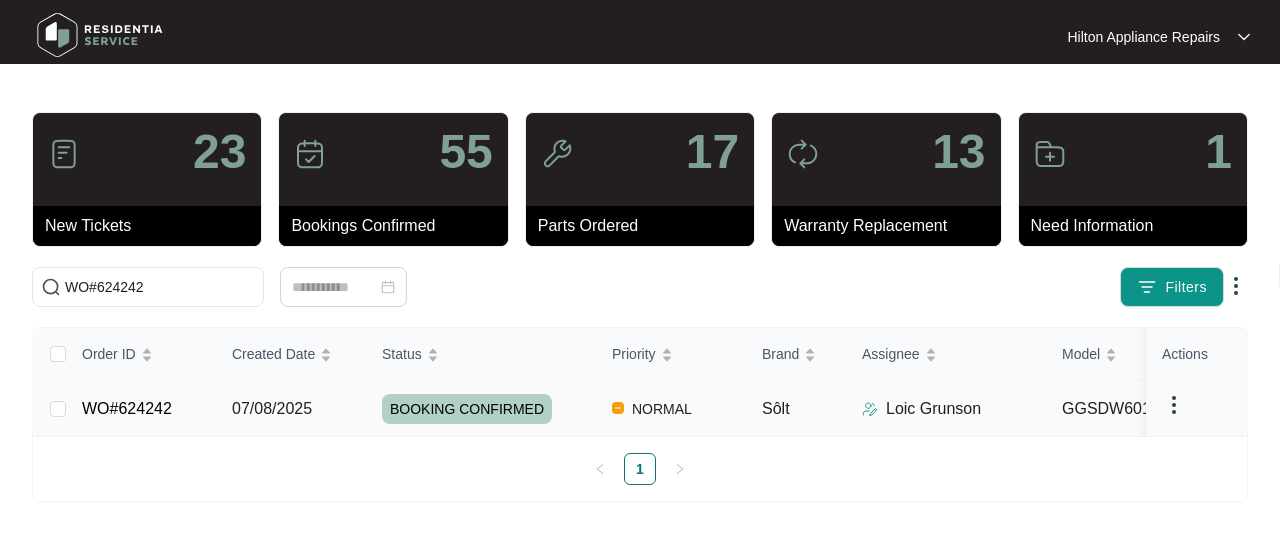 click on "07/08/2025" at bounding box center (272, 408) 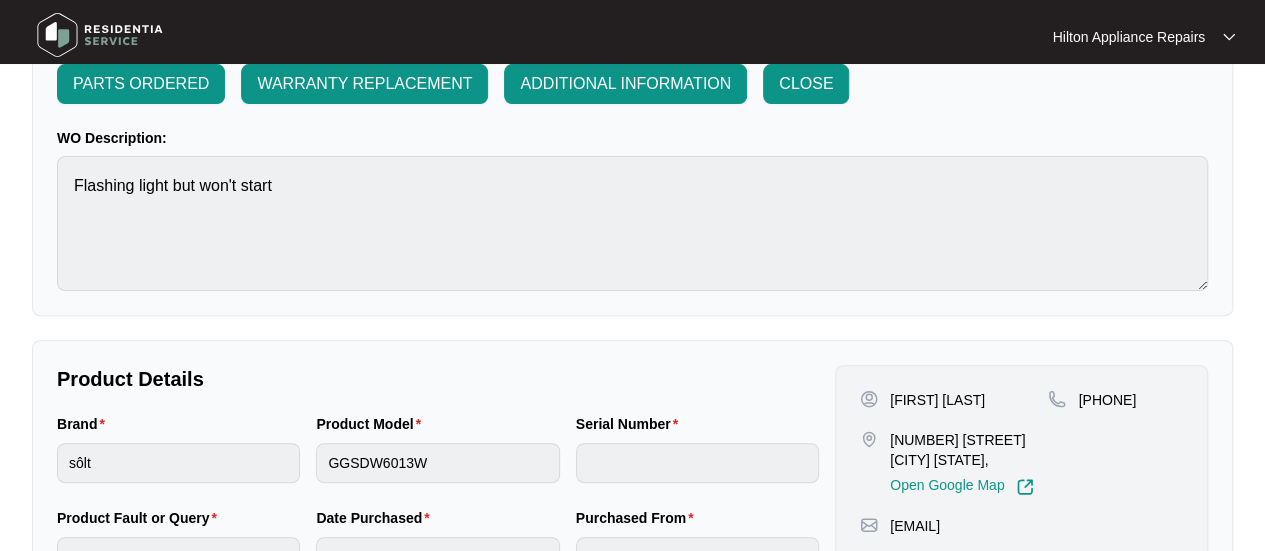 scroll, scrollTop: 0, scrollLeft: 0, axis: both 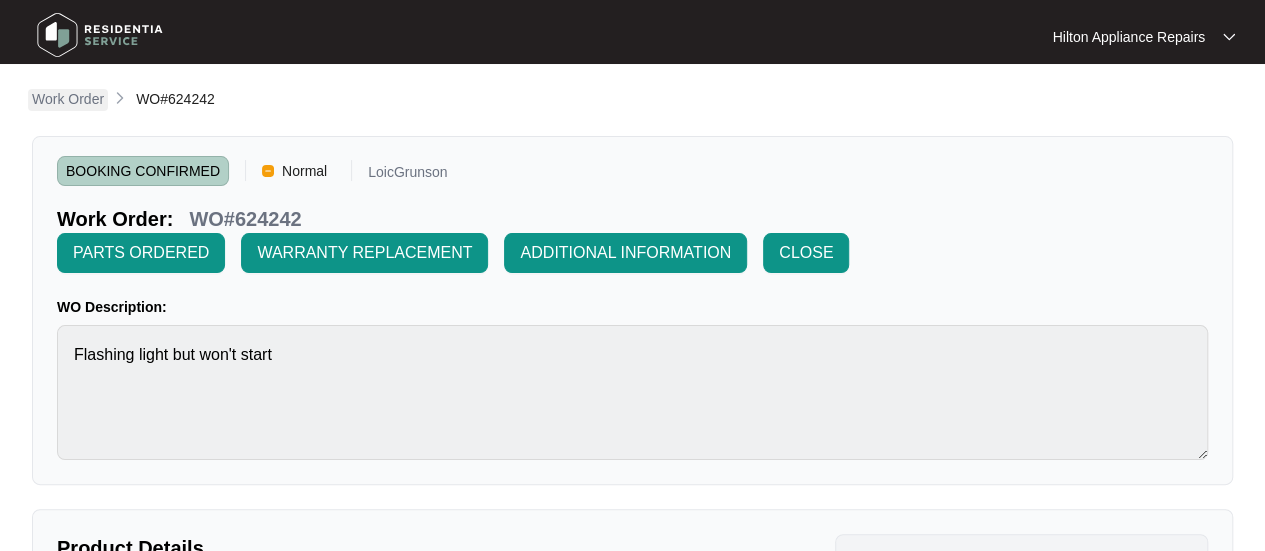 click on "**********" at bounding box center [632, 599] 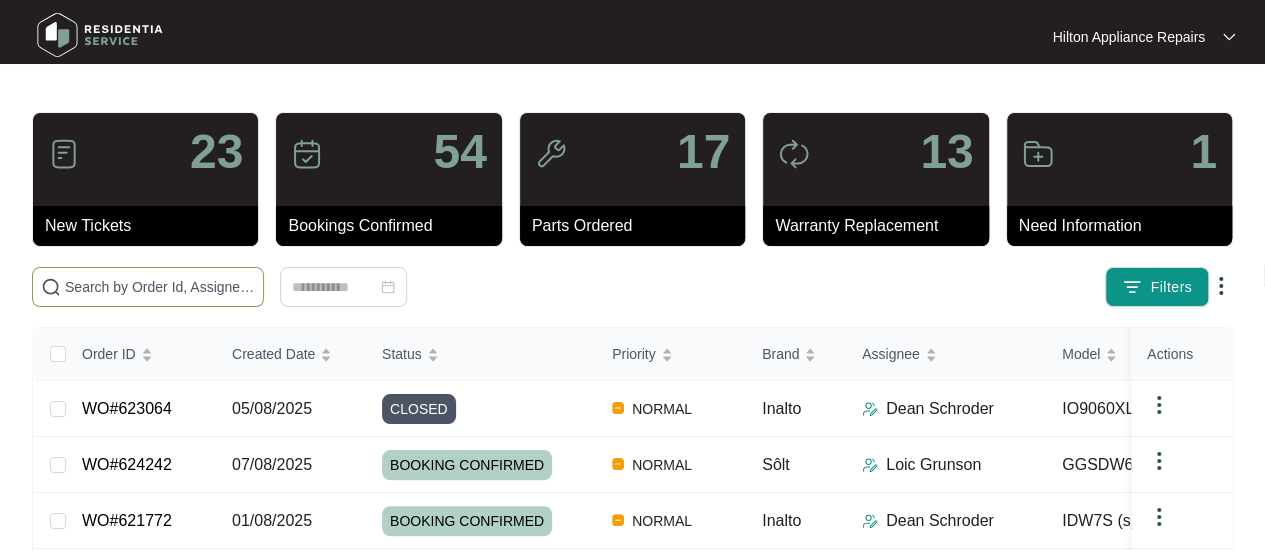 click at bounding box center (160, 287) 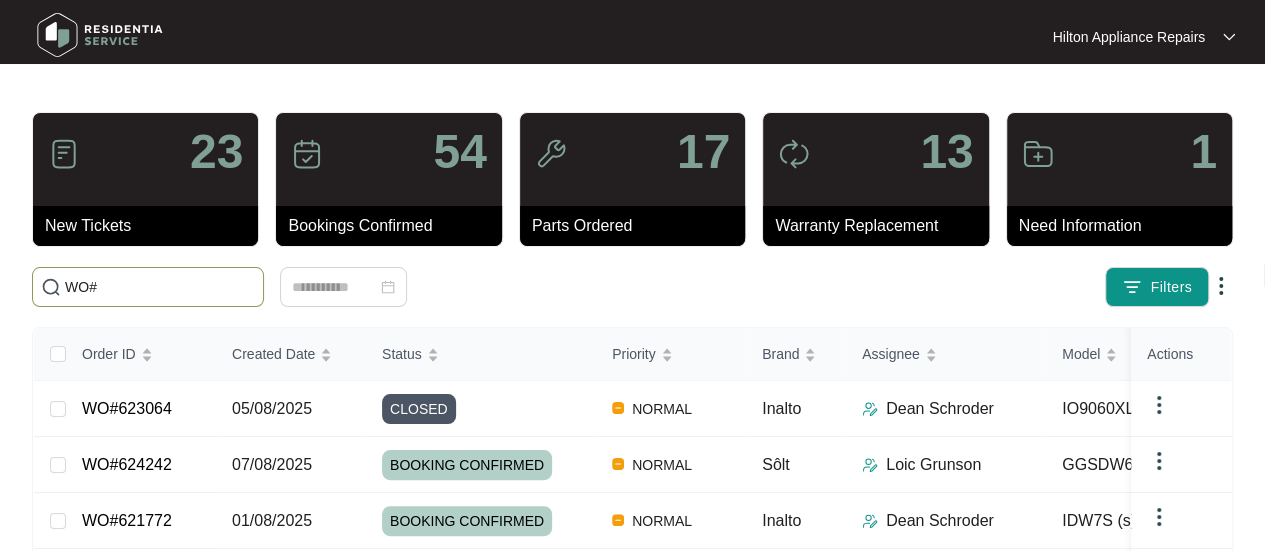 paste on "624399" 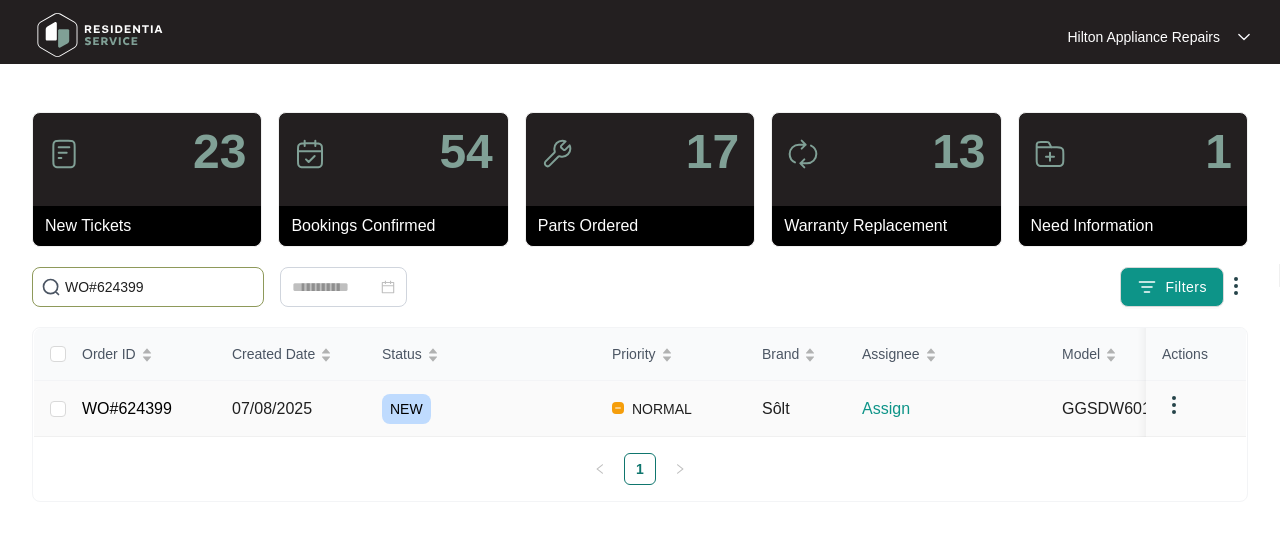 type on "WO#624399" 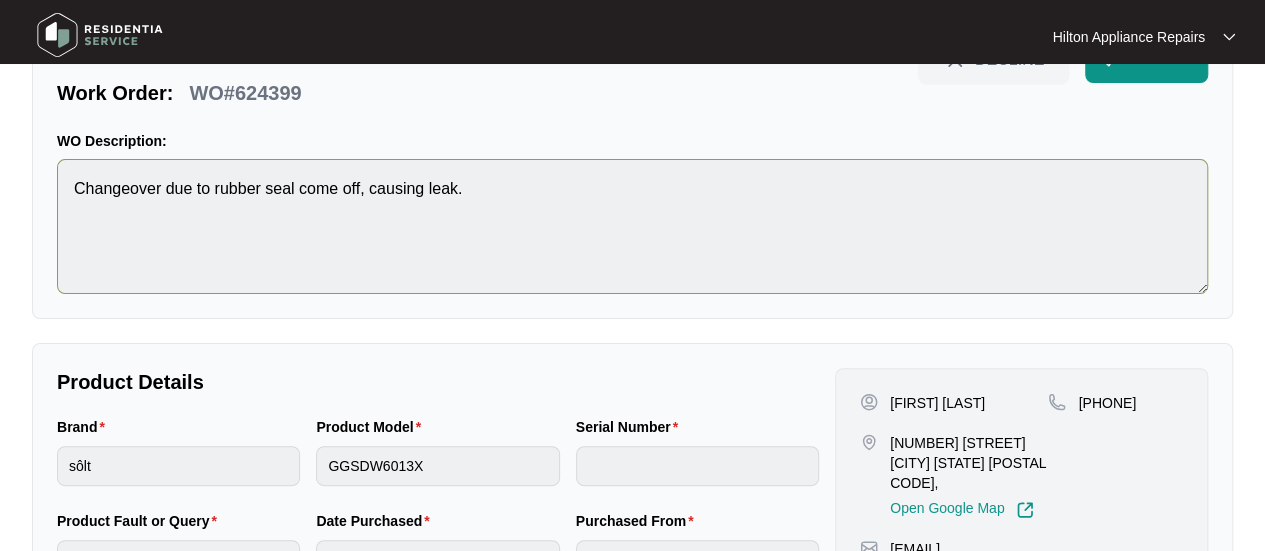 scroll, scrollTop: 233, scrollLeft: 0, axis: vertical 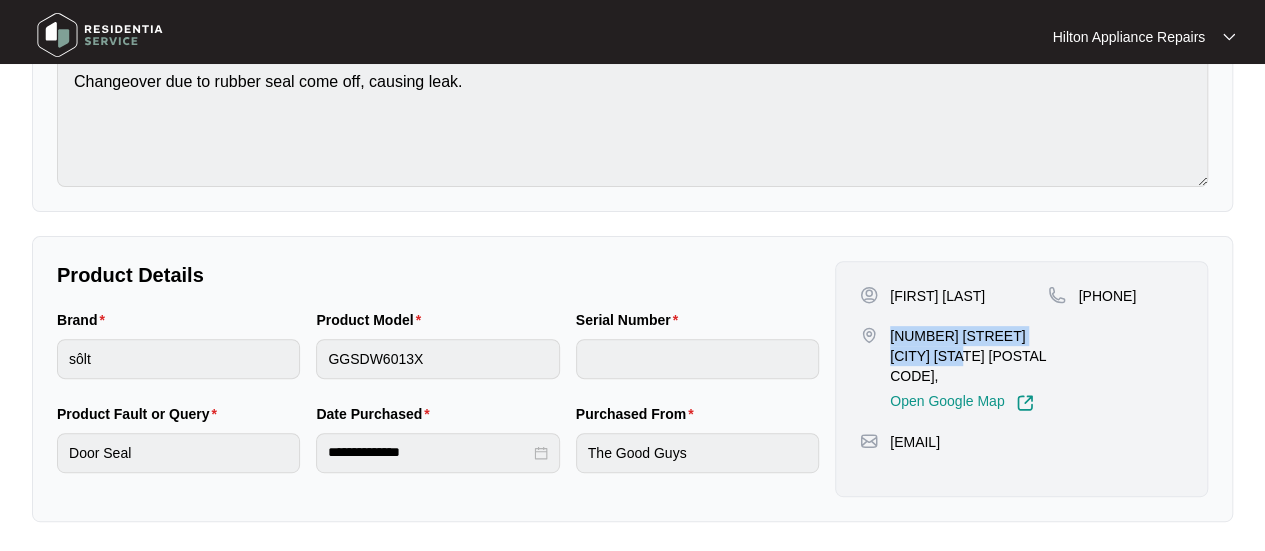 drag, startPoint x: 908, startPoint y: 345, endPoint x: 892, endPoint y: 322, distance: 28.01785 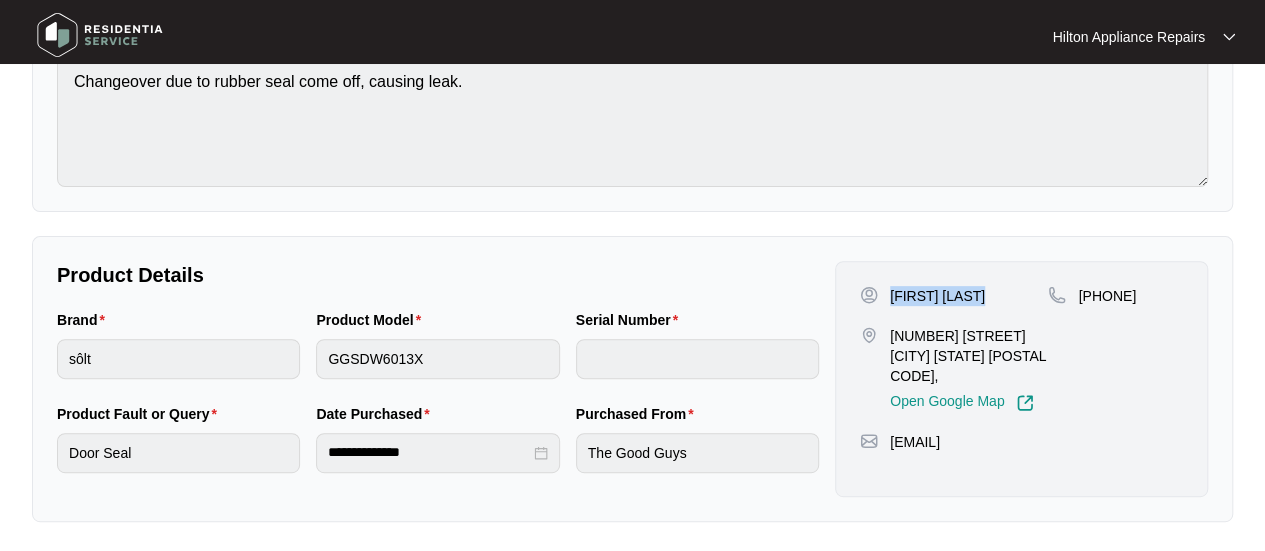 drag, startPoint x: 984, startPoint y: 293, endPoint x: 890, endPoint y: 285, distance: 94.33981 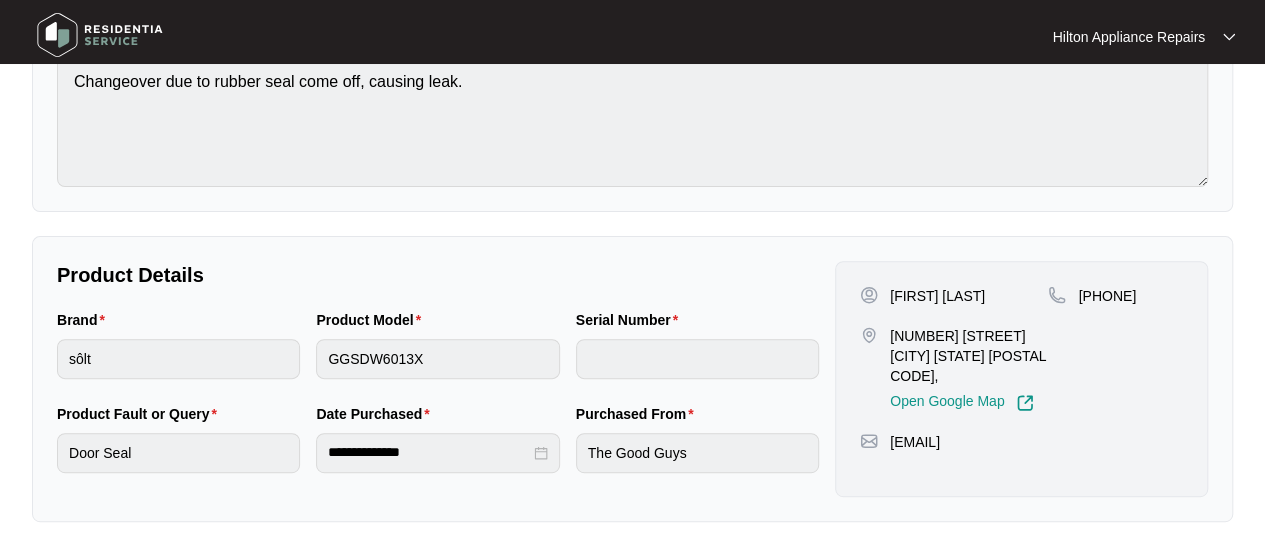 click on "**********" at bounding box center [632, 379] 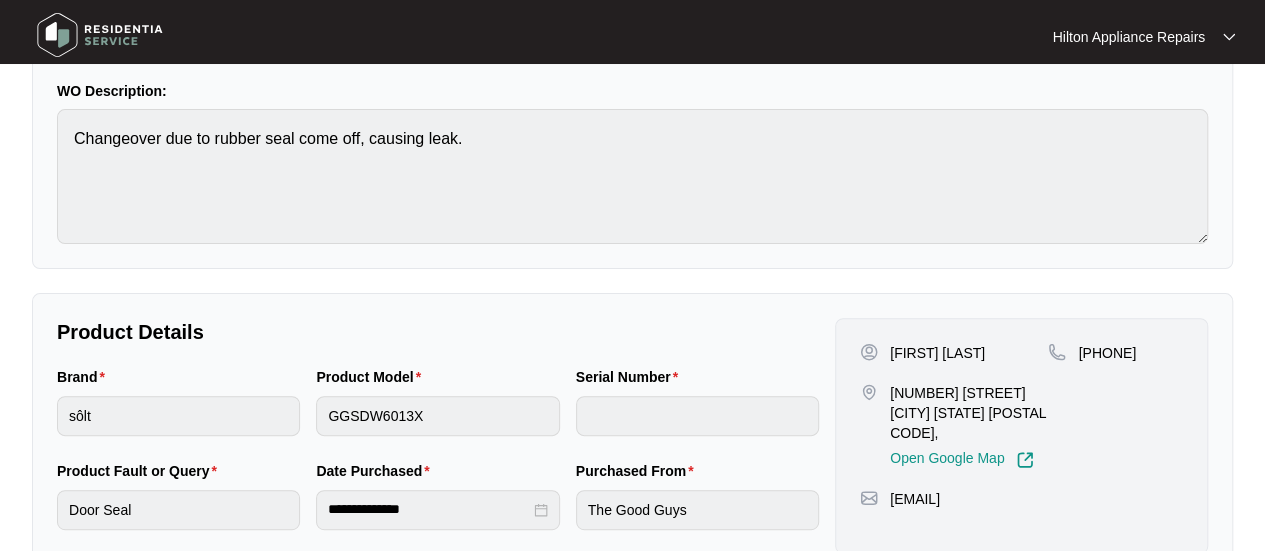 scroll, scrollTop: 133, scrollLeft: 0, axis: vertical 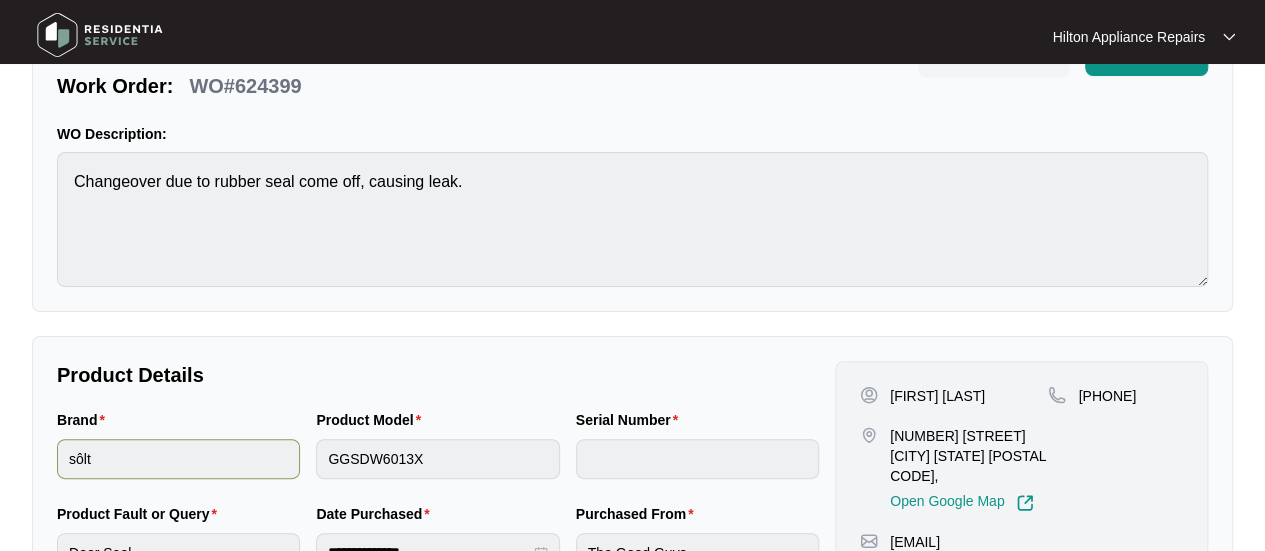click on "Brand sôlt Product Model GGSDW6013X Serial Number" at bounding box center [438, 456] 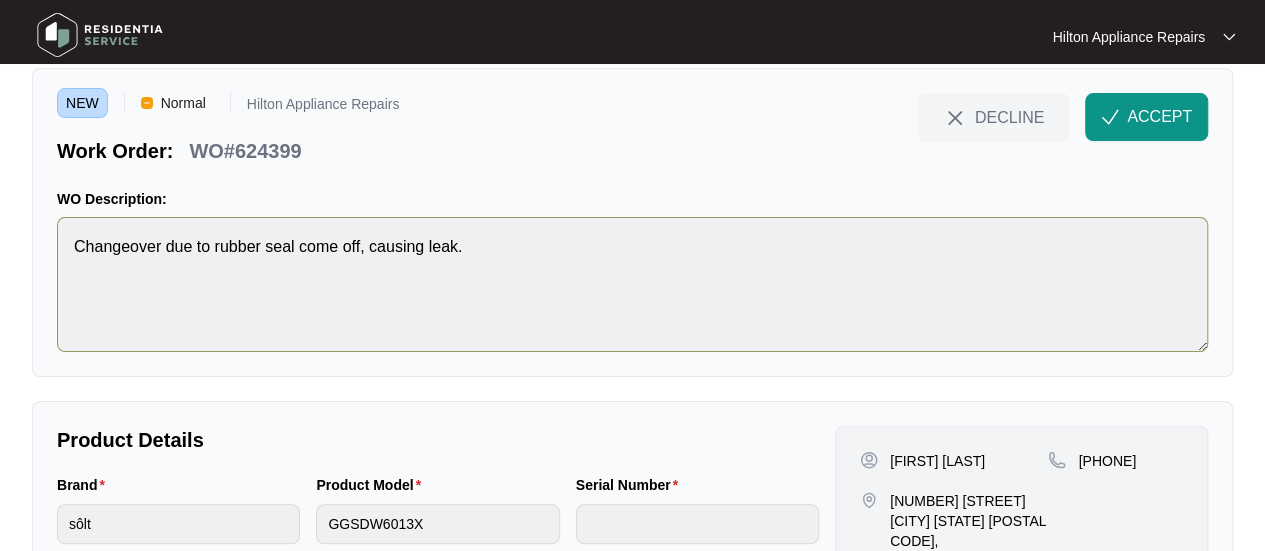 scroll, scrollTop: 100, scrollLeft: 0, axis: vertical 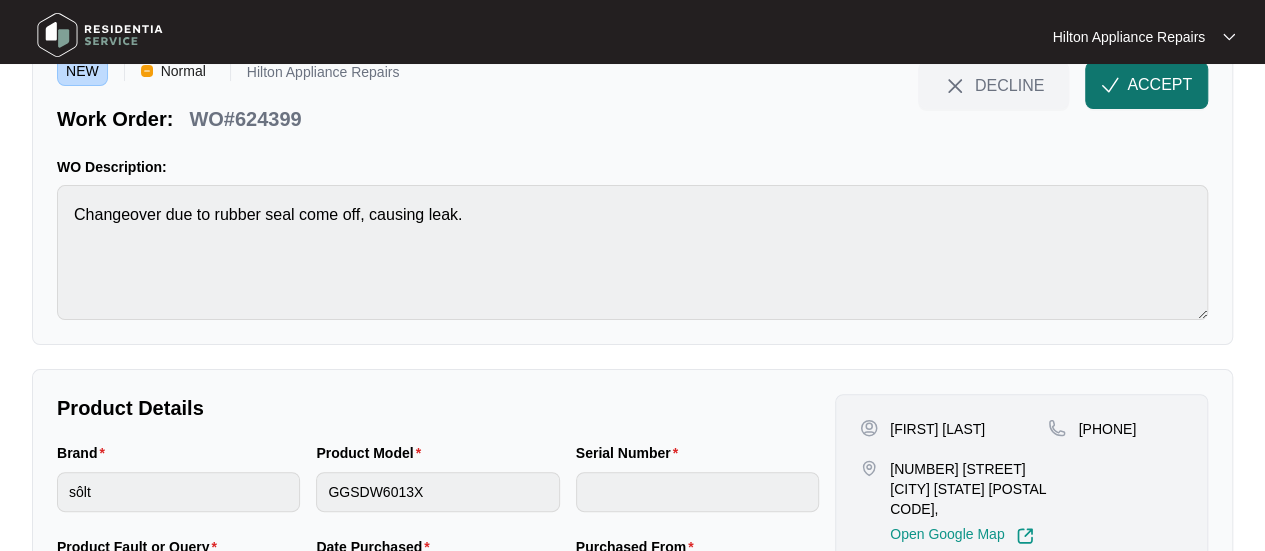 click on "ACCEPT" at bounding box center [1159, 85] 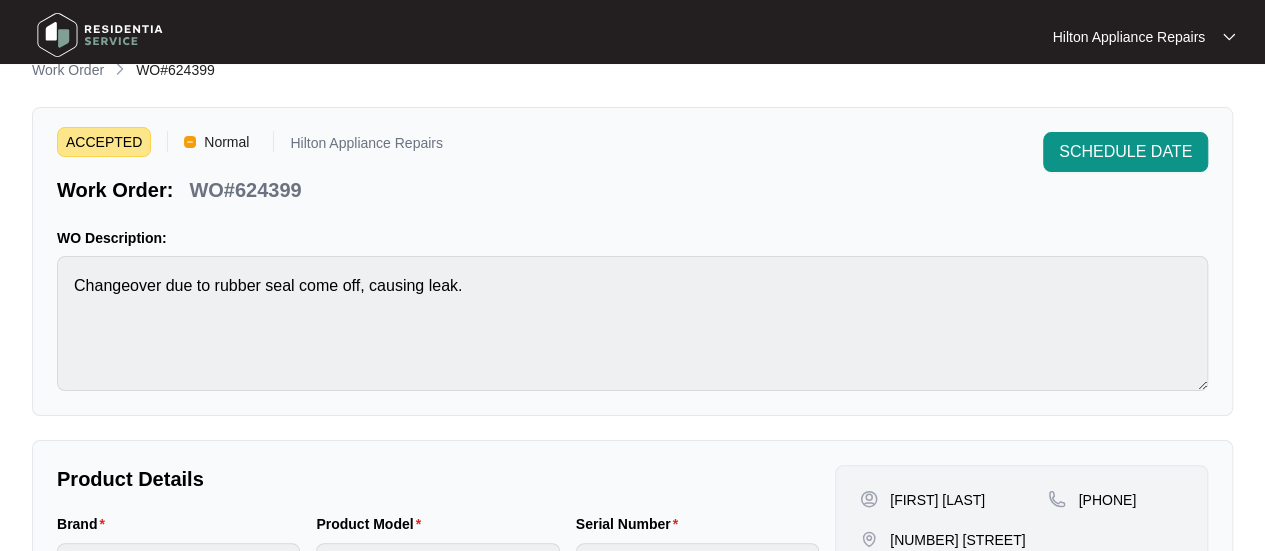 scroll, scrollTop: 0, scrollLeft: 0, axis: both 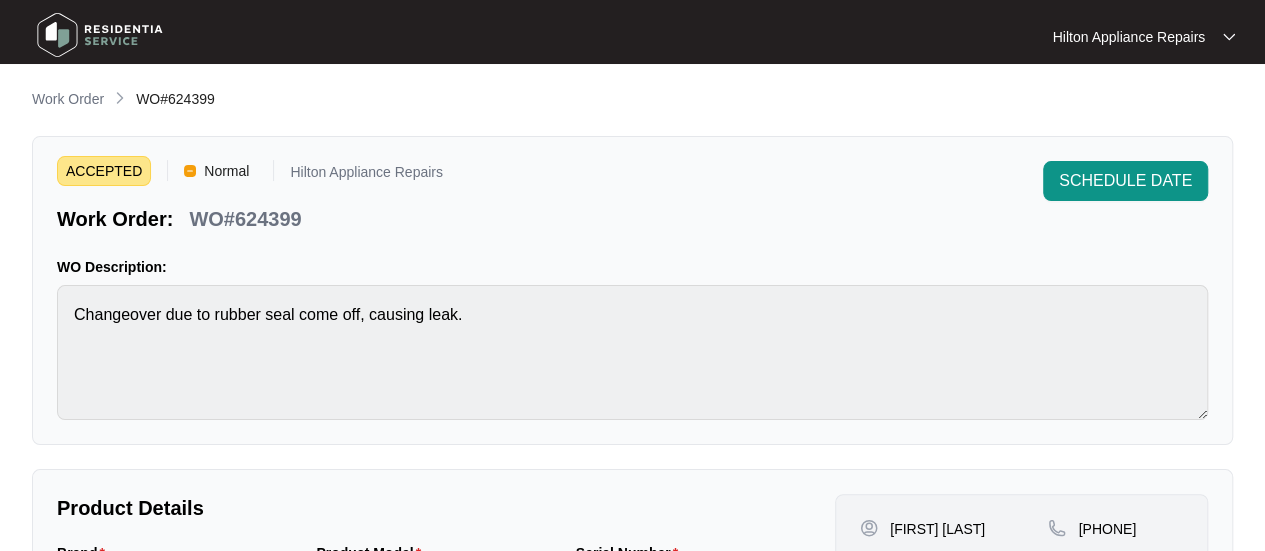 click on "Work Order: WO#624399" at bounding box center (250, 215) 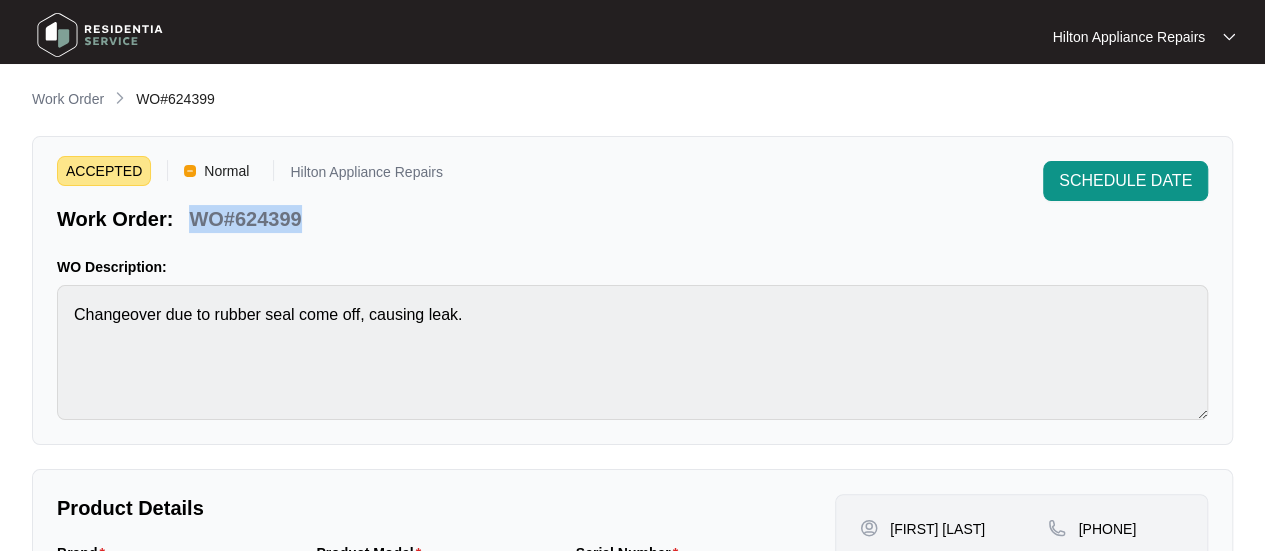 drag, startPoint x: 323, startPoint y: 220, endPoint x: 194, endPoint y: 217, distance: 129.03488 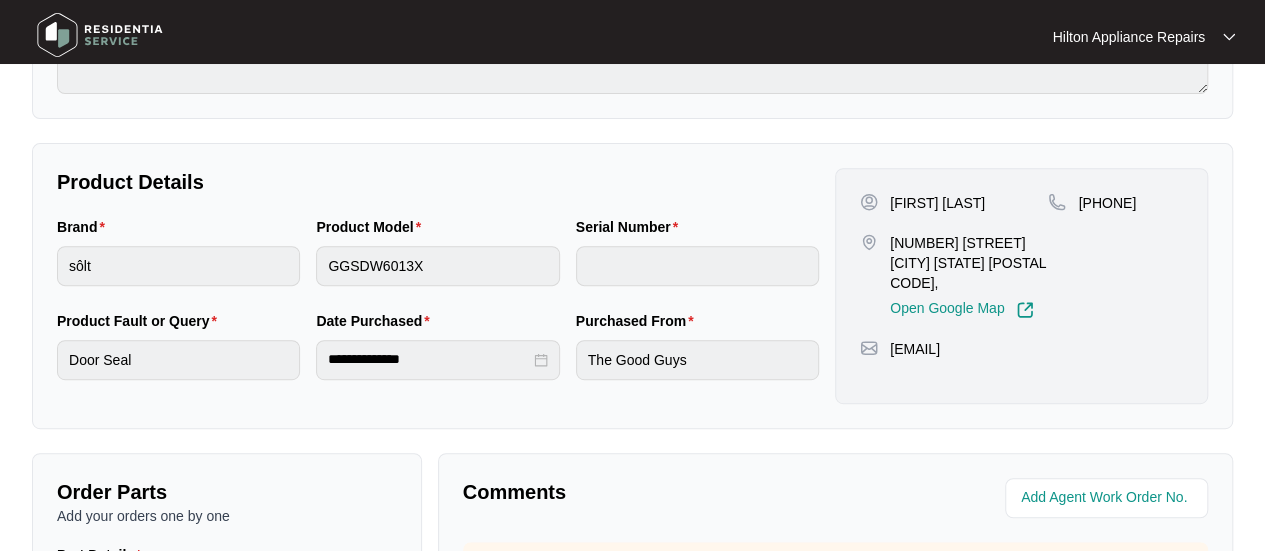 scroll, scrollTop: 600, scrollLeft: 0, axis: vertical 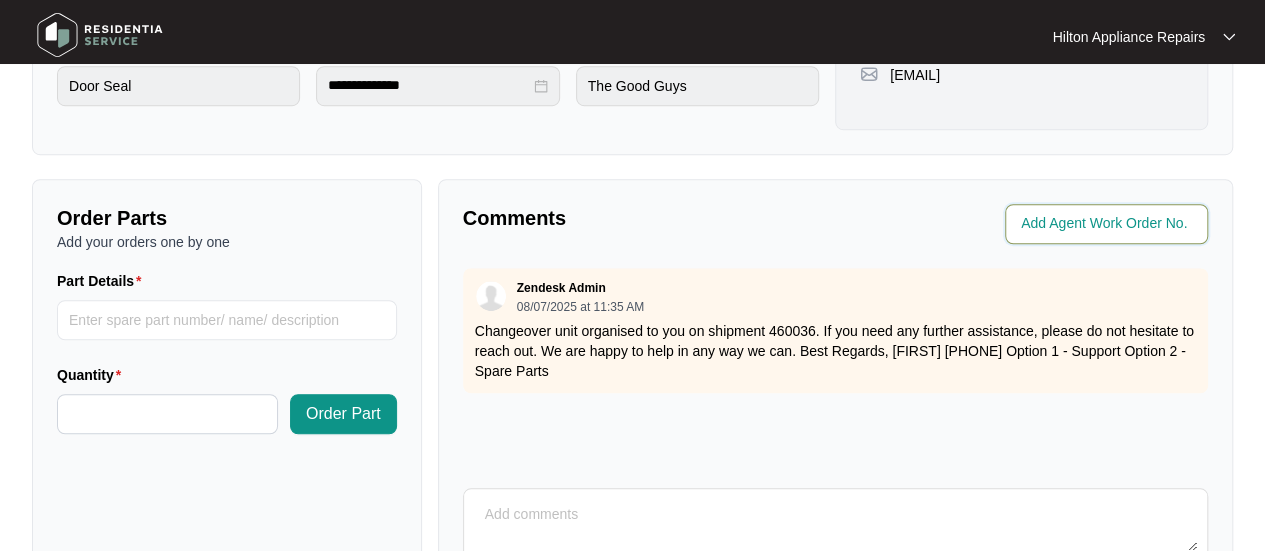click at bounding box center (1108, 224) 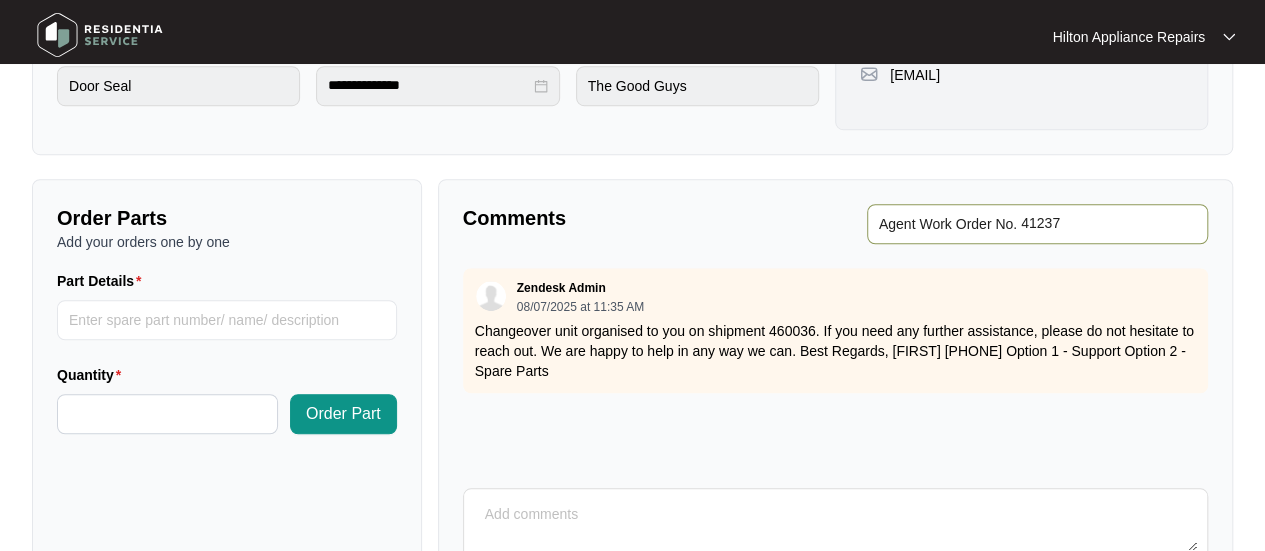 type on "41237" 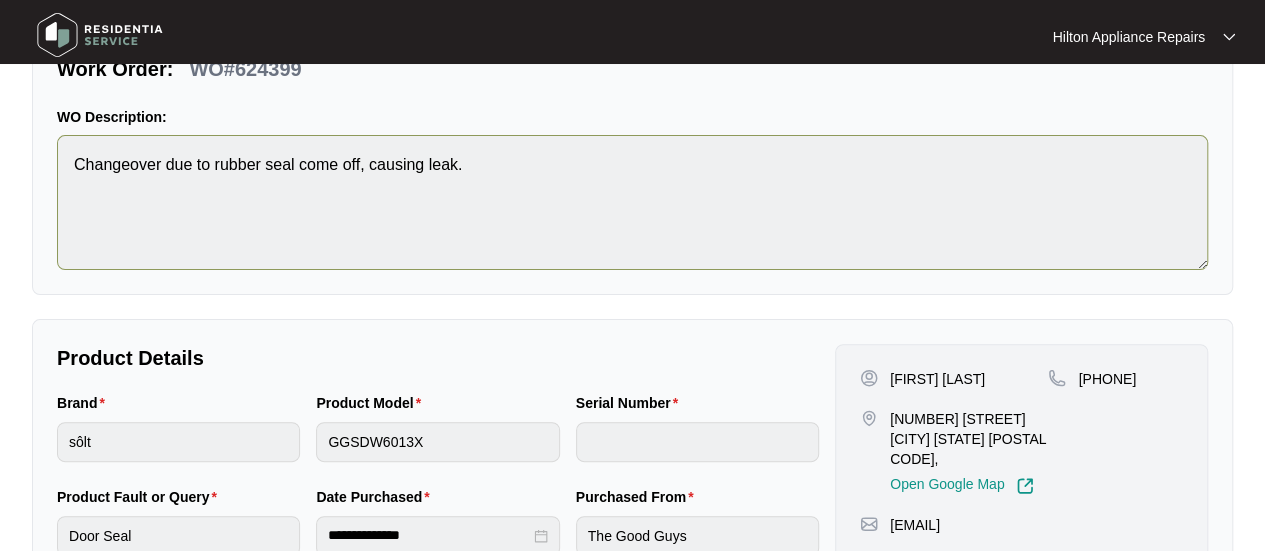 scroll, scrollTop: 0, scrollLeft: 0, axis: both 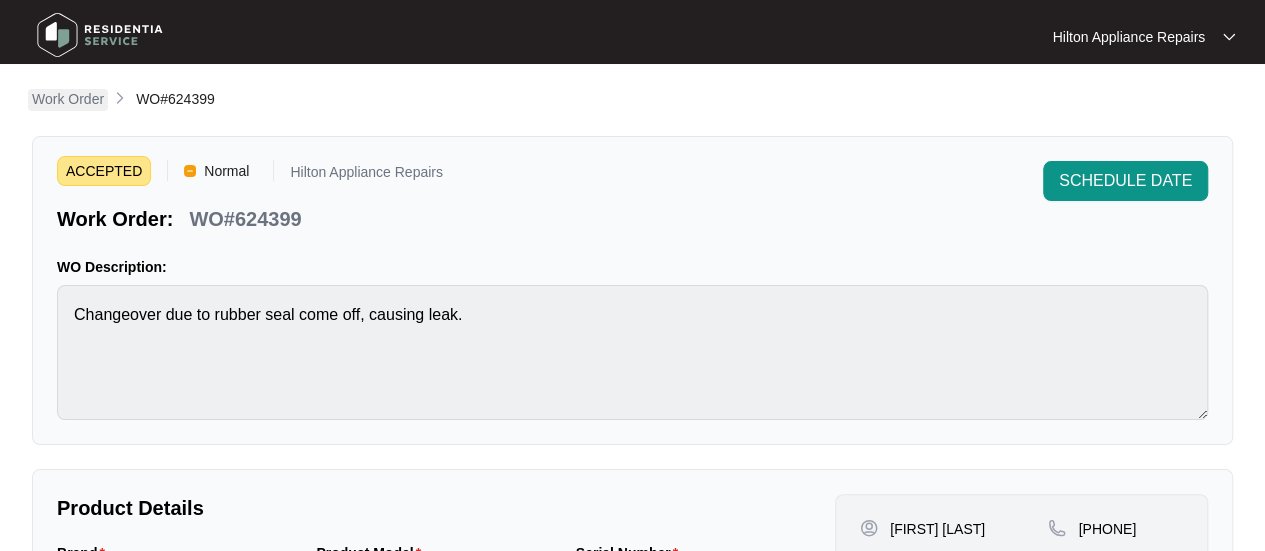 click on "Work Order" at bounding box center [68, 99] 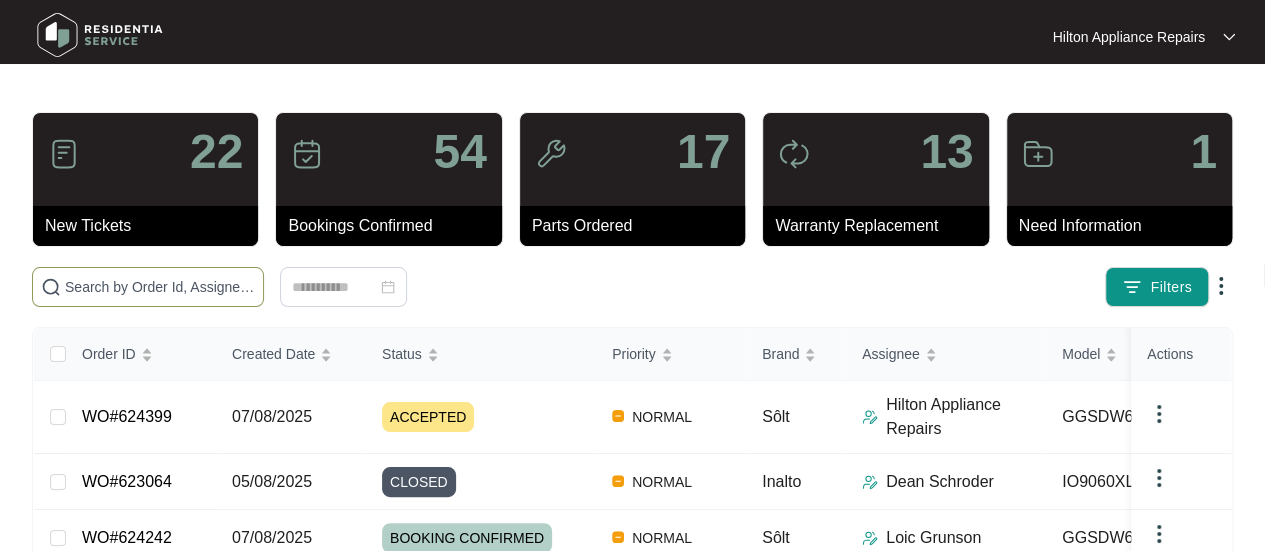 drag, startPoint x: 85, startPoint y: 279, endPoint x: 112, endPoint y: 276, distance: 27.166155 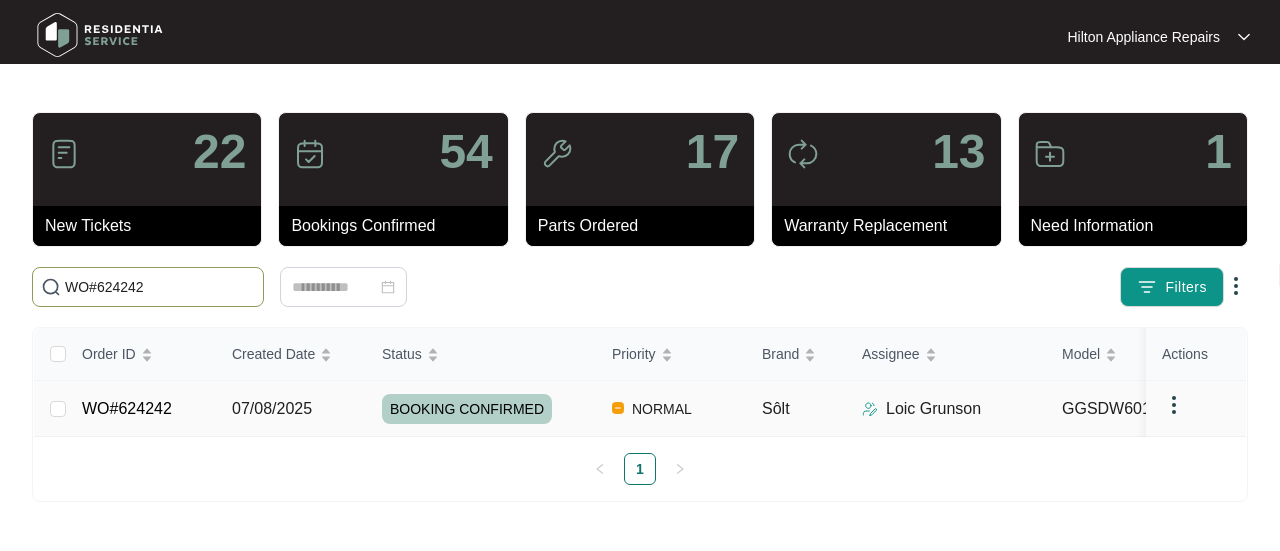 type on "WO#624242" 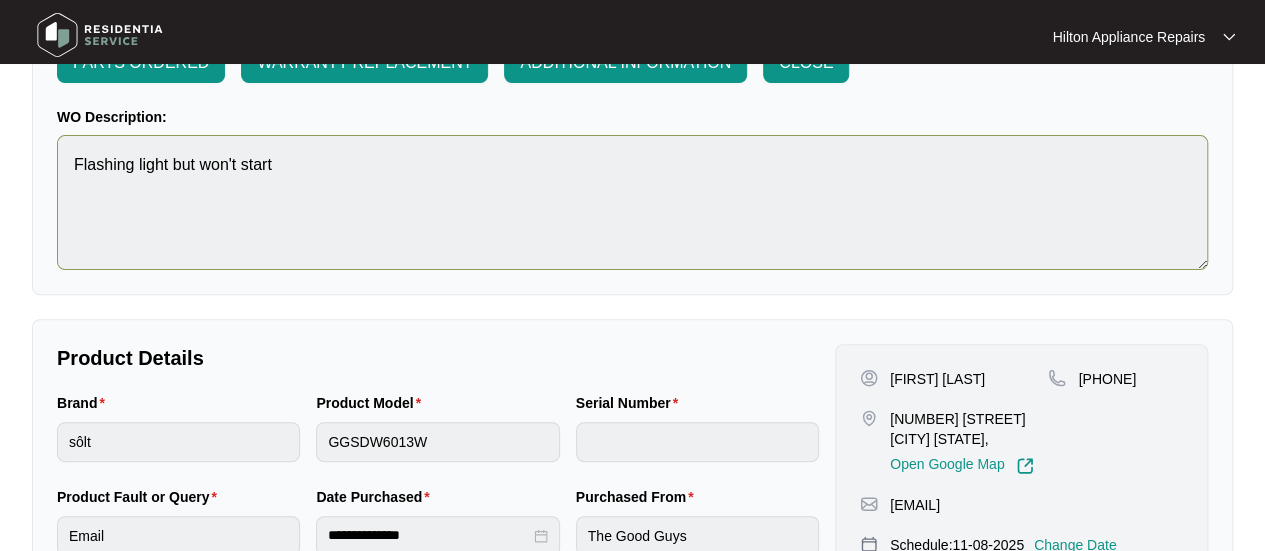 scroll, scrollTop: 0, scrollLeft: 0, axis: both 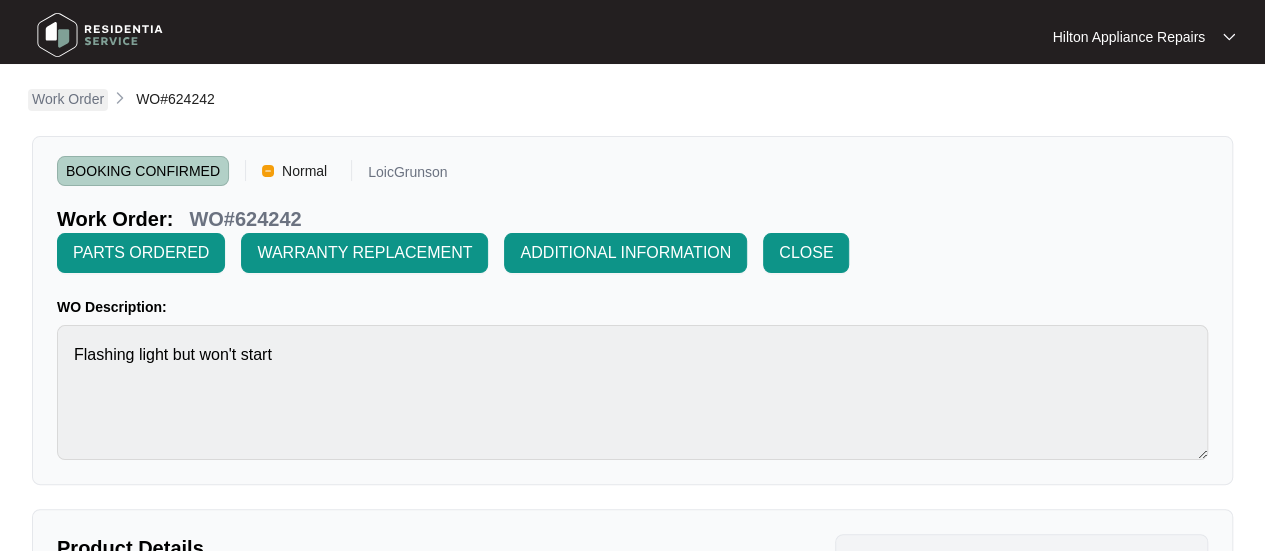 click on "Work Order" at bounding box center (68, 99) 